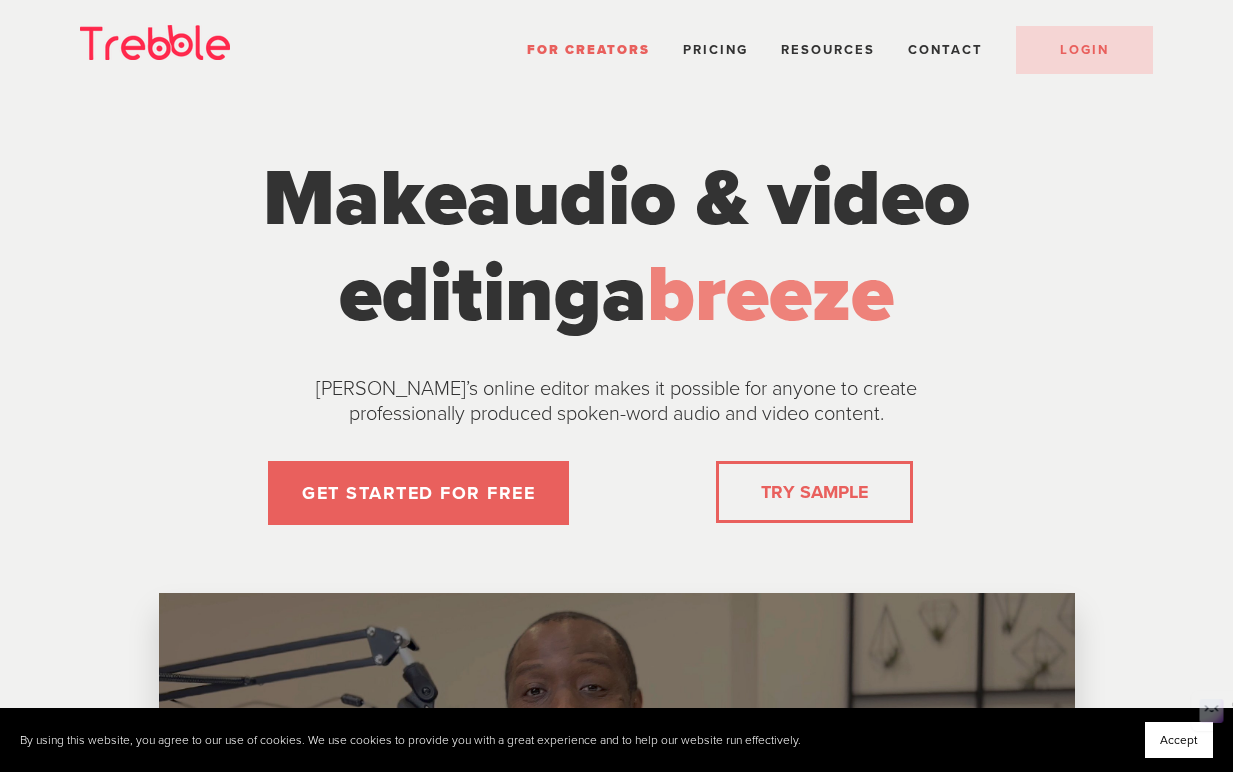 scroll, scrollTop: 0, scrollLeft: 0, axis: both 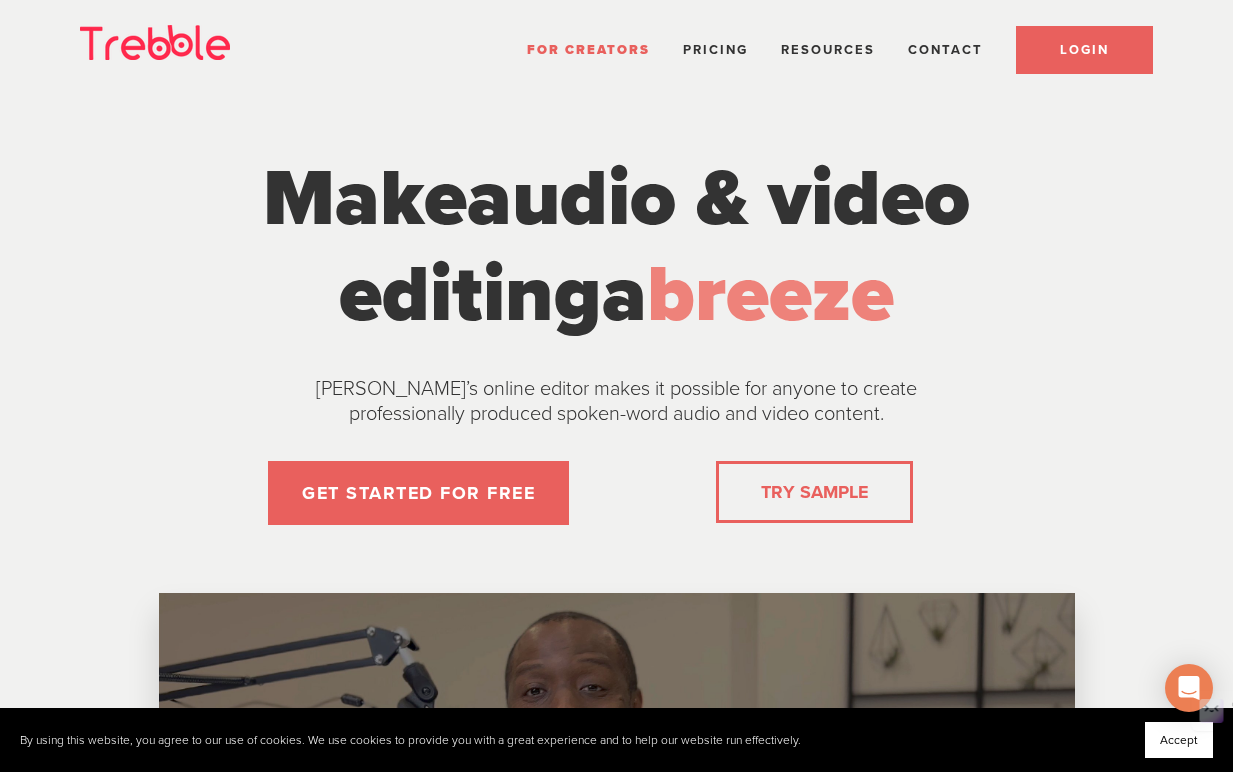 click on "LOGIN" at bounding box center [1084, 50] 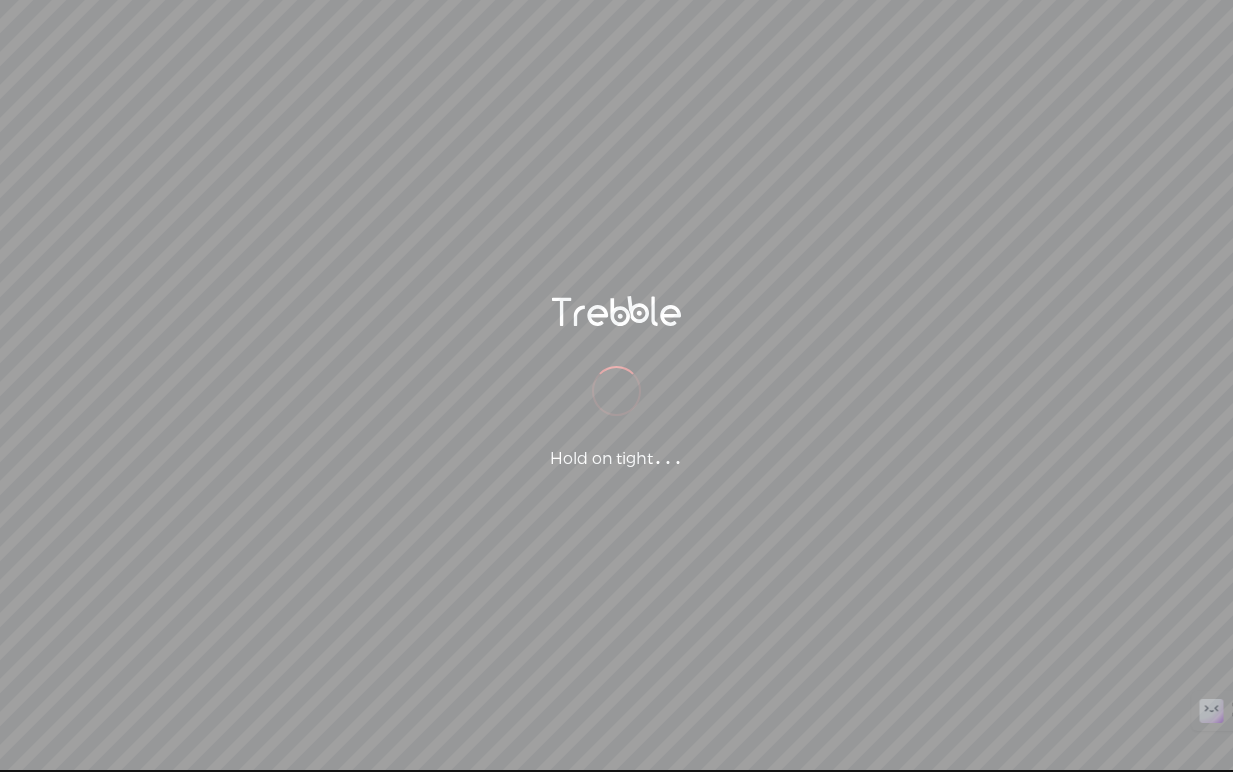 scroll, scrollTop: 0, scrollLeft: 0, axis: both 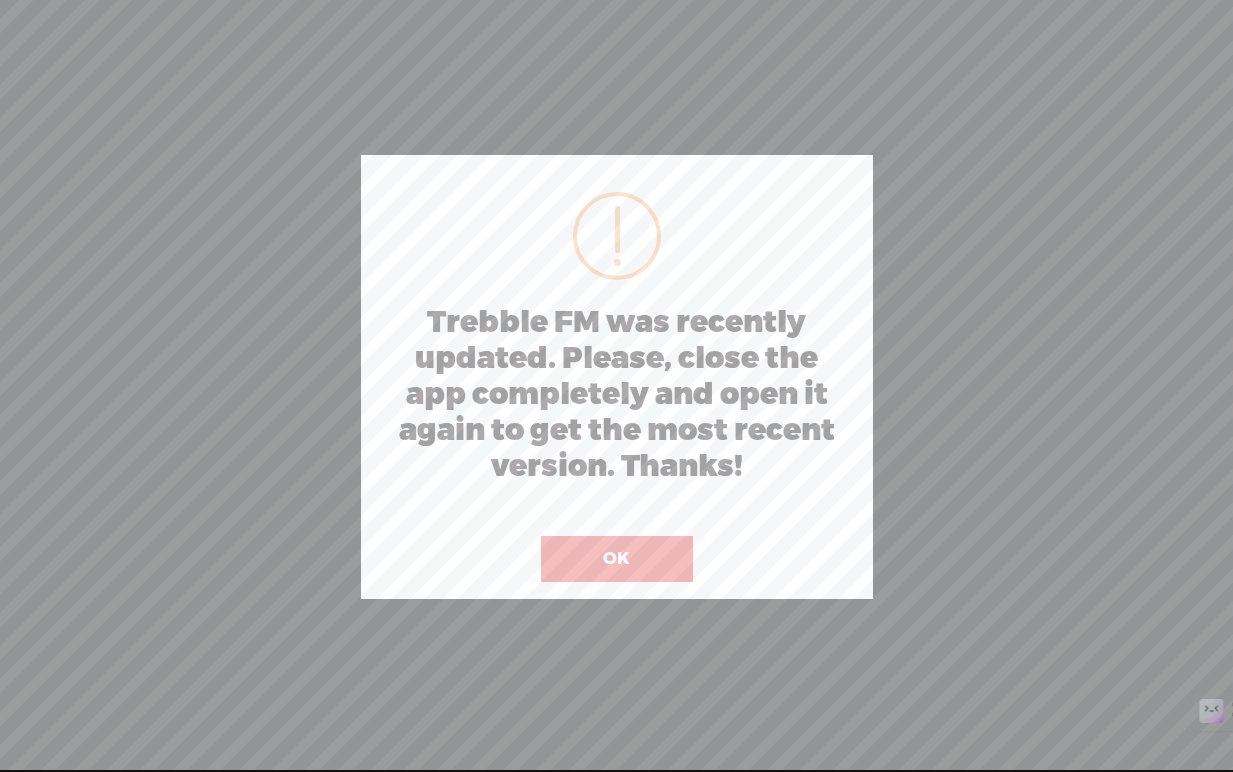 click on "OK" at bounding box center [617, 559] 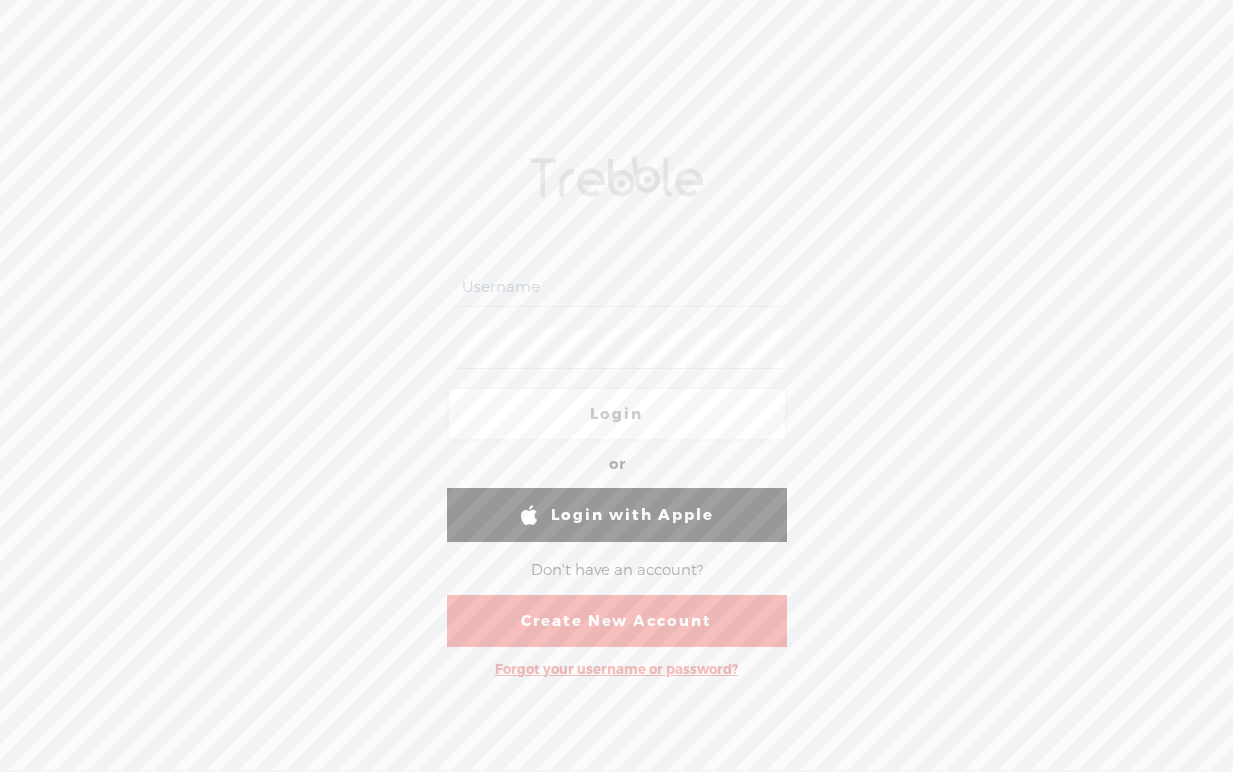 scroll, scrollTop: 0, scrollLeft: 0, axis: both 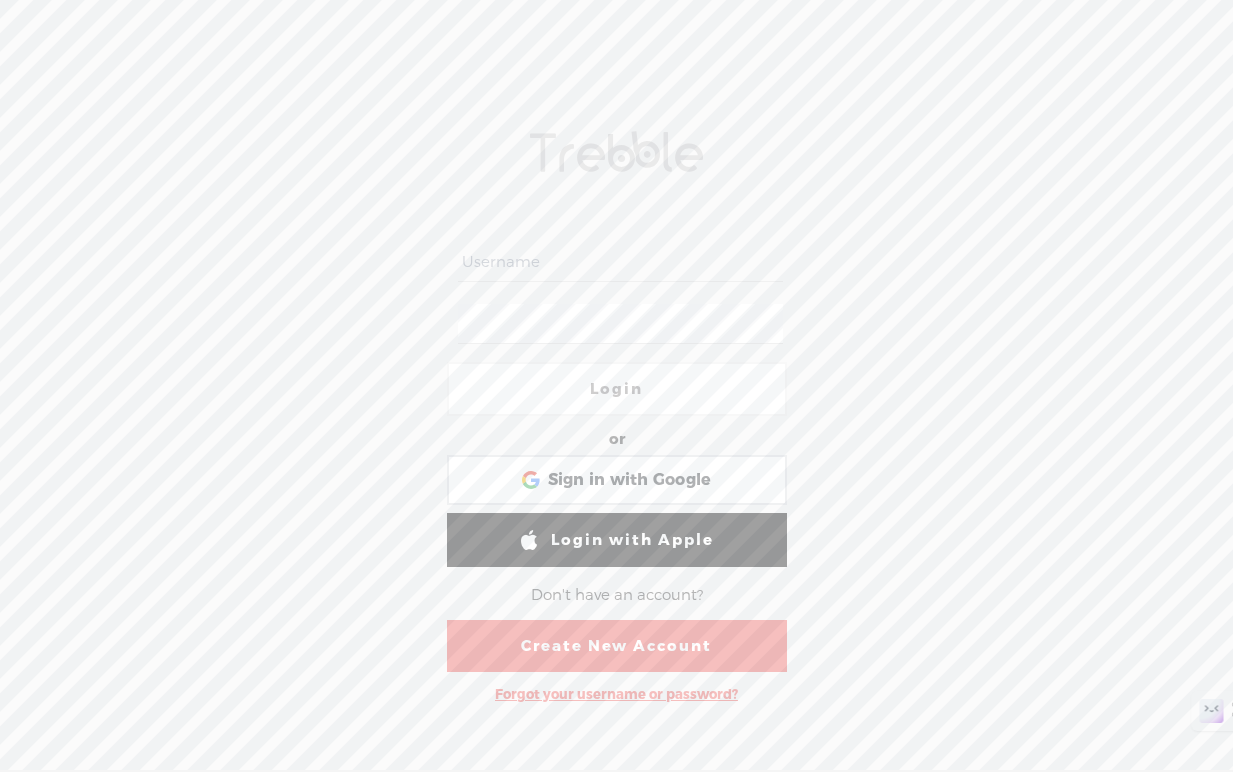 click at bounding box center [620, 262] 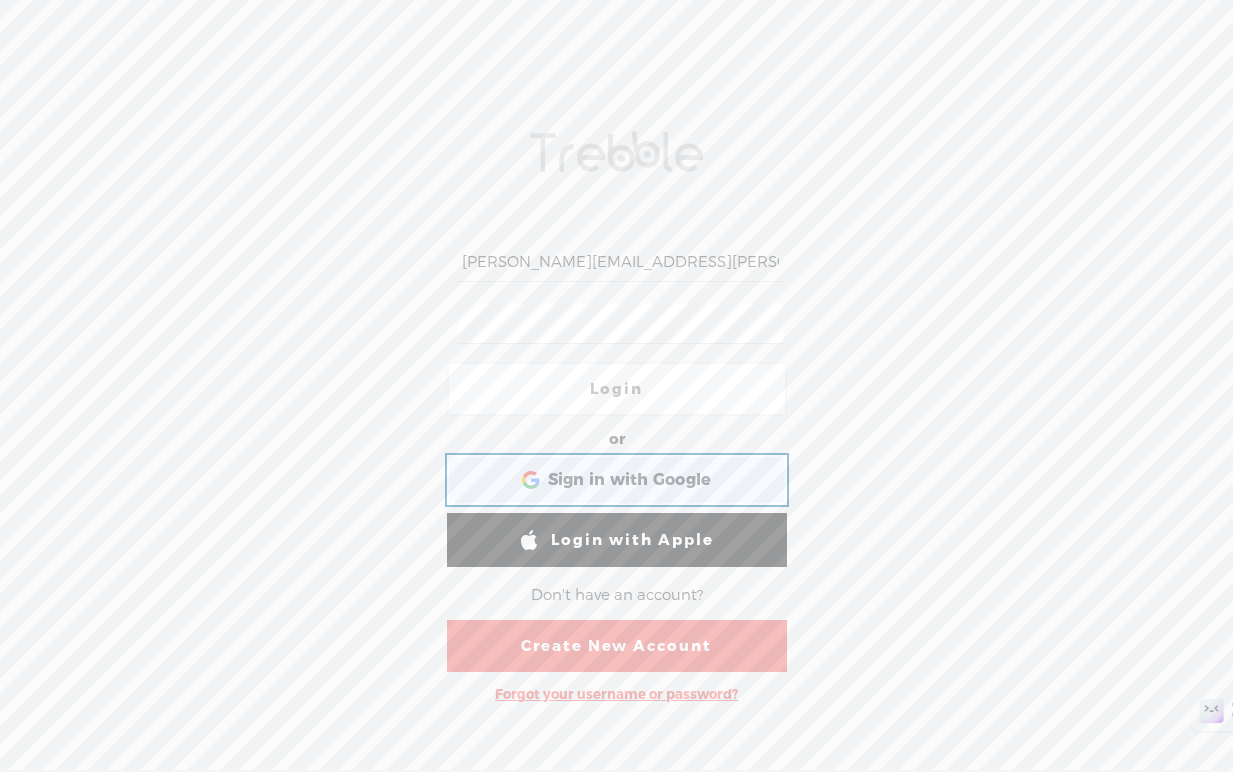 click on "Sign in with Google" at bounding box center [630, 480] 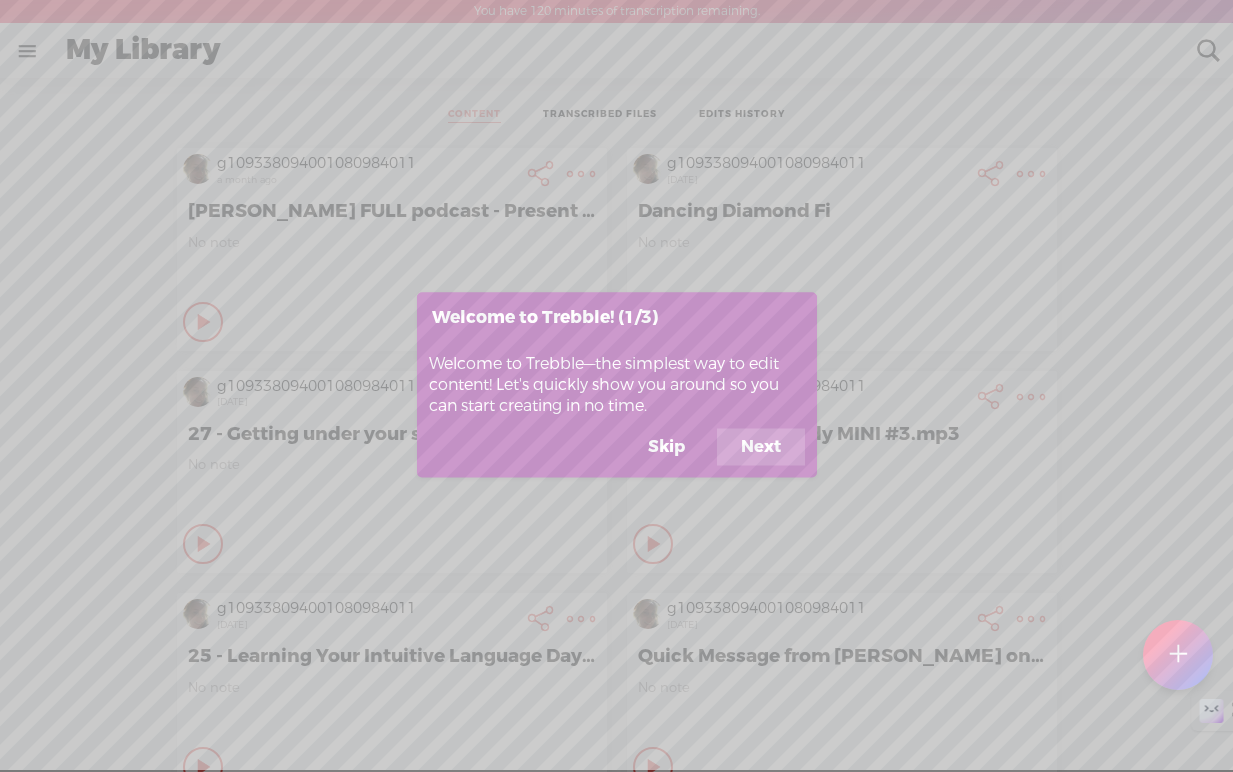 click on "Skip" at bounding box center [666, 447] 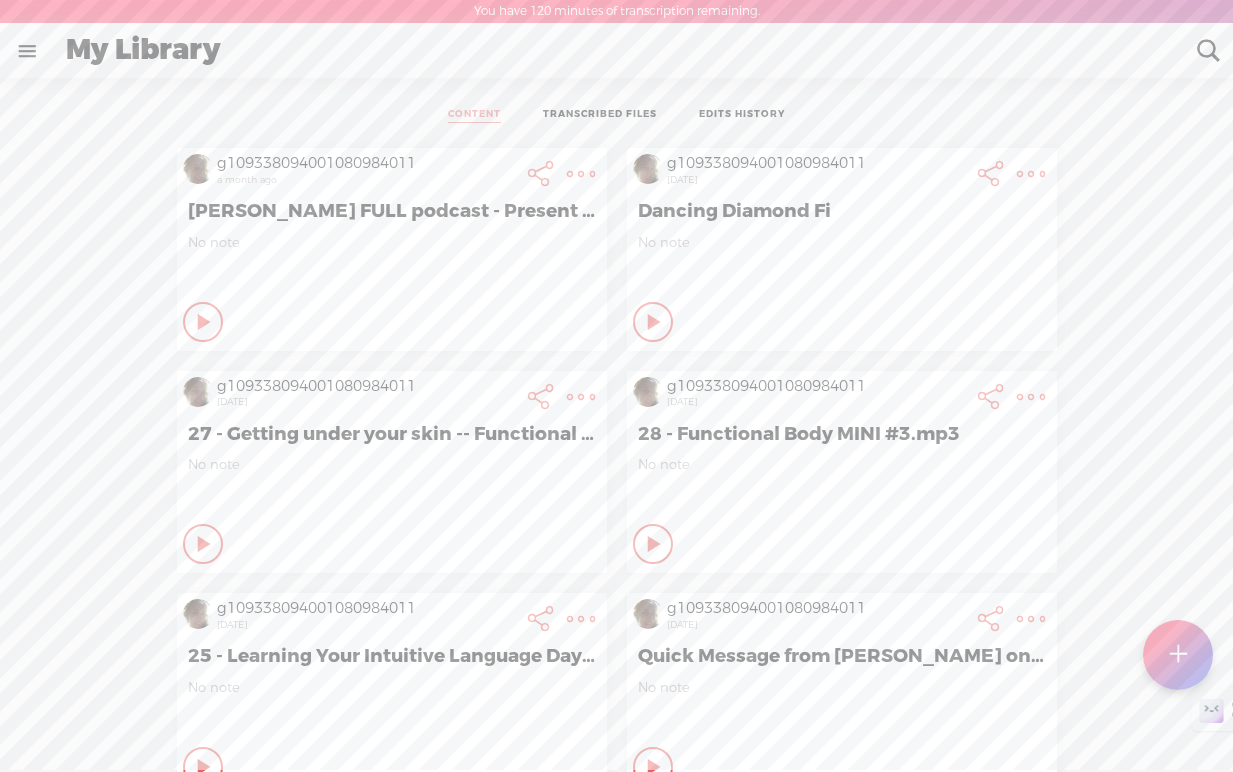 click at bounding box center [1178, 656] 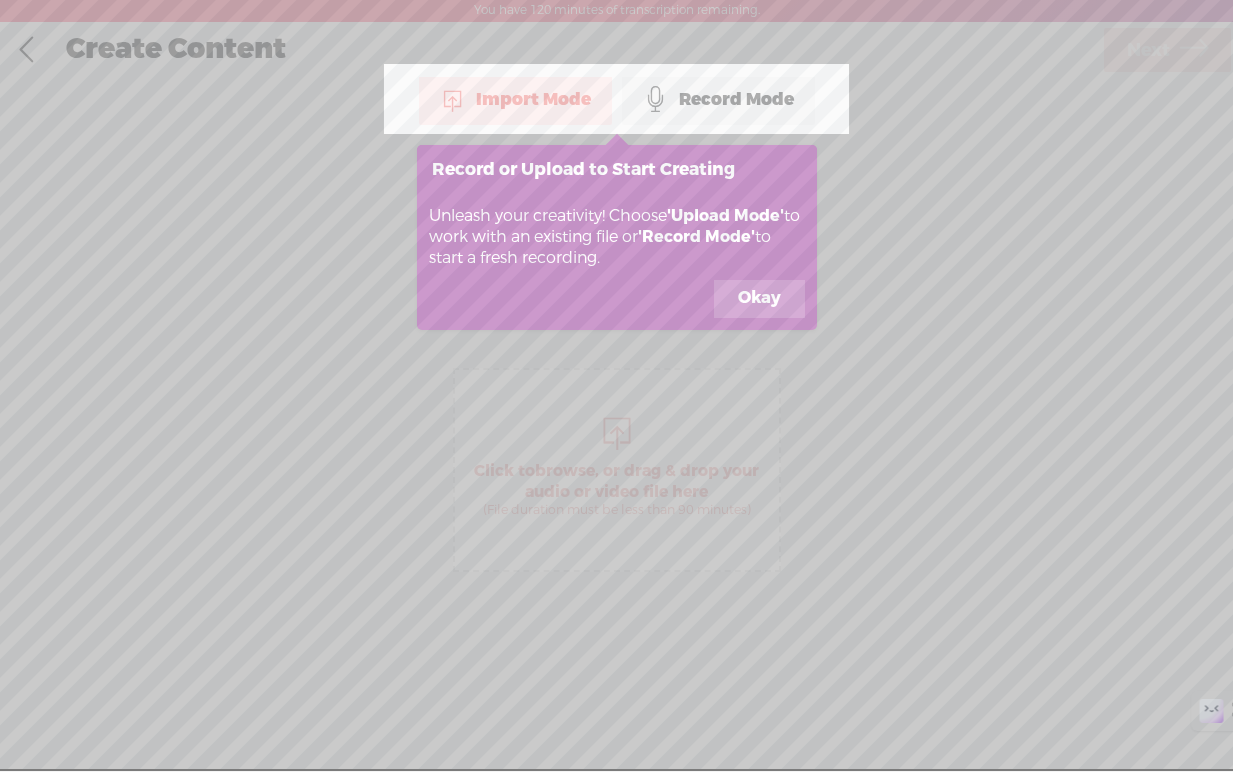 scroll, scrollTop: 0, scrollLeft: 0, axis: both 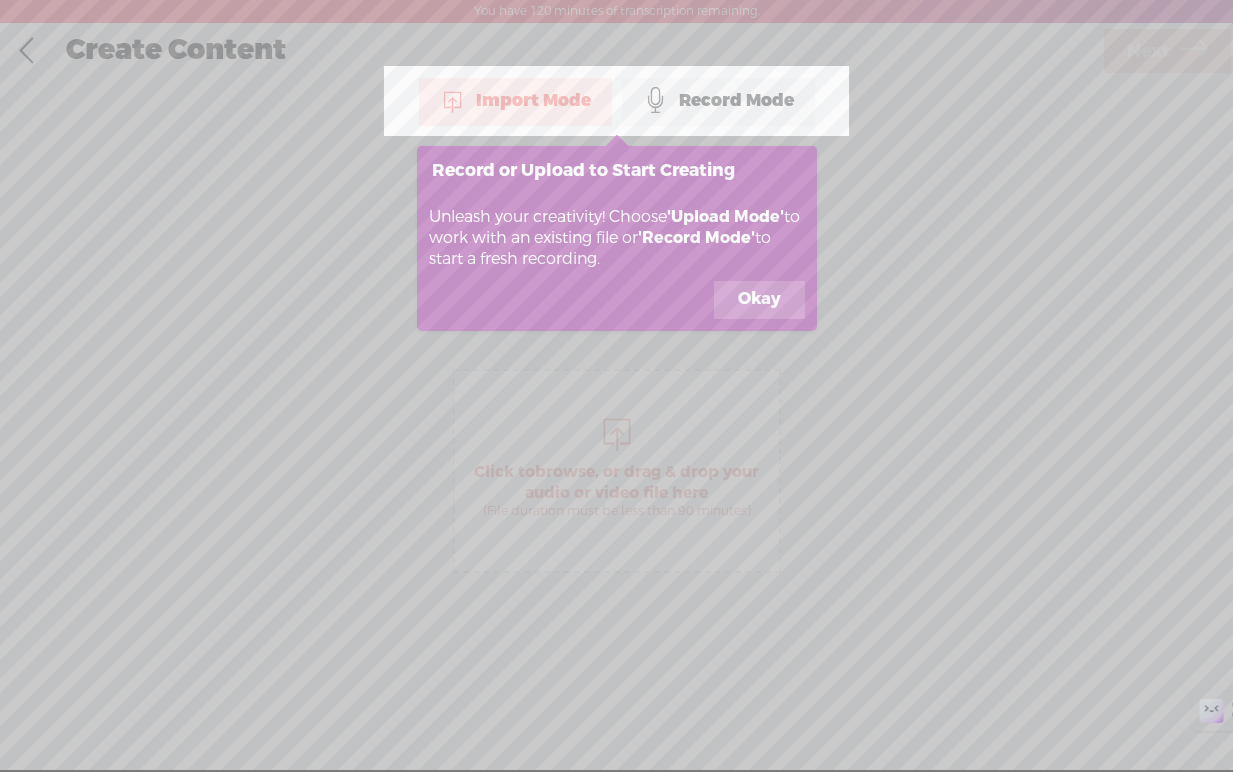 click on "Okay" at bounding box center (759, 300) 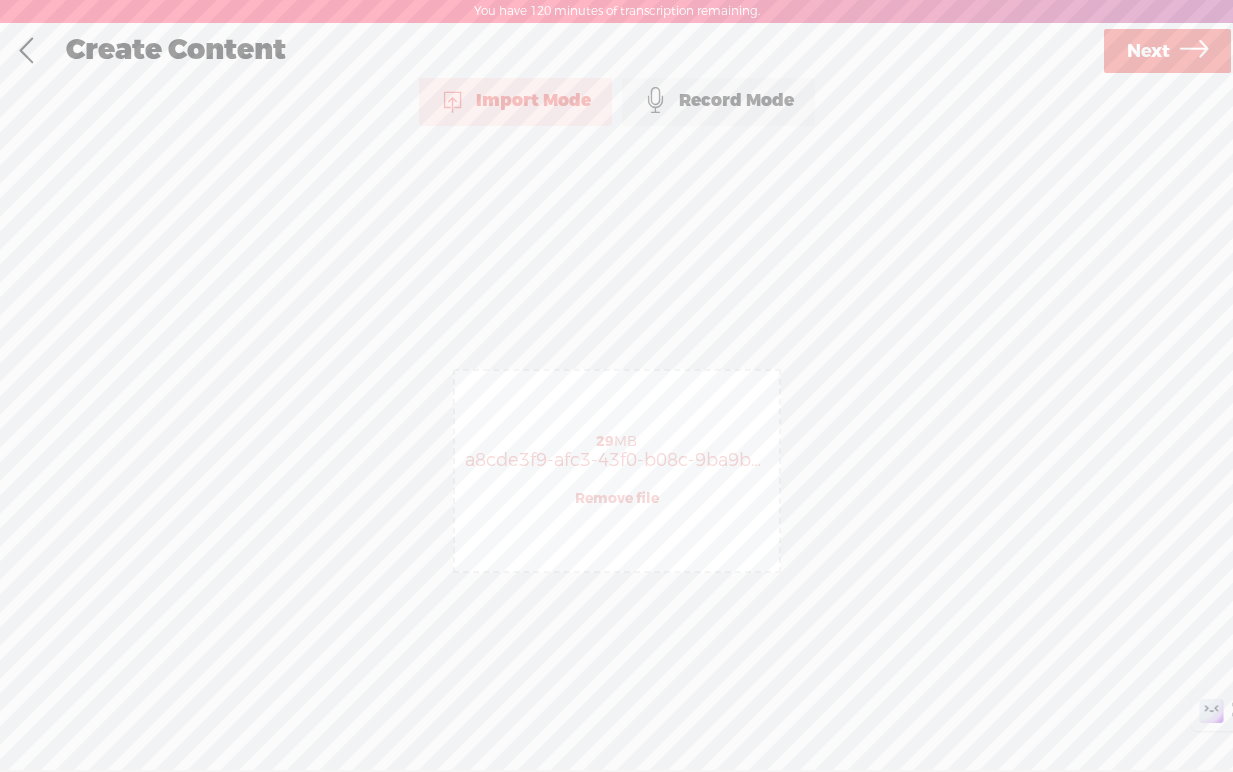 click on "Next" at bounding box center (1148, 51) 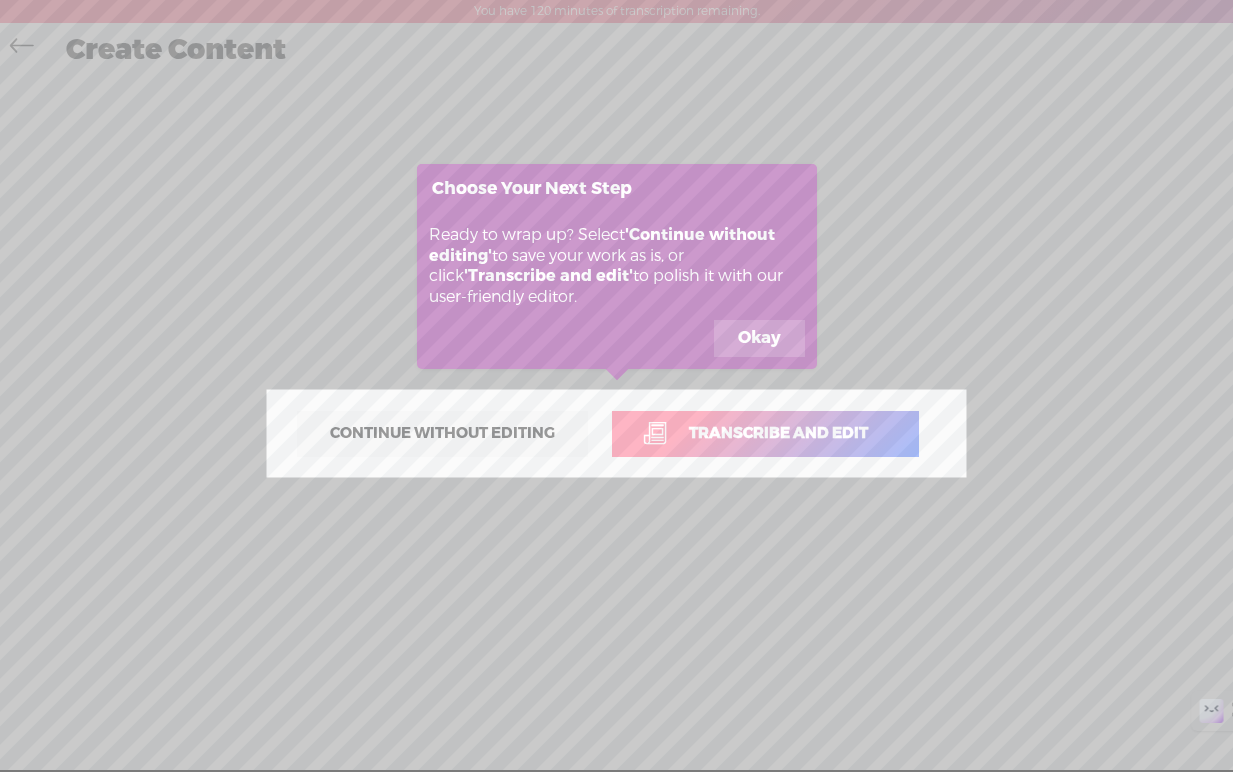 click on "Transcribe and edit" at bounding box center [778, 433] 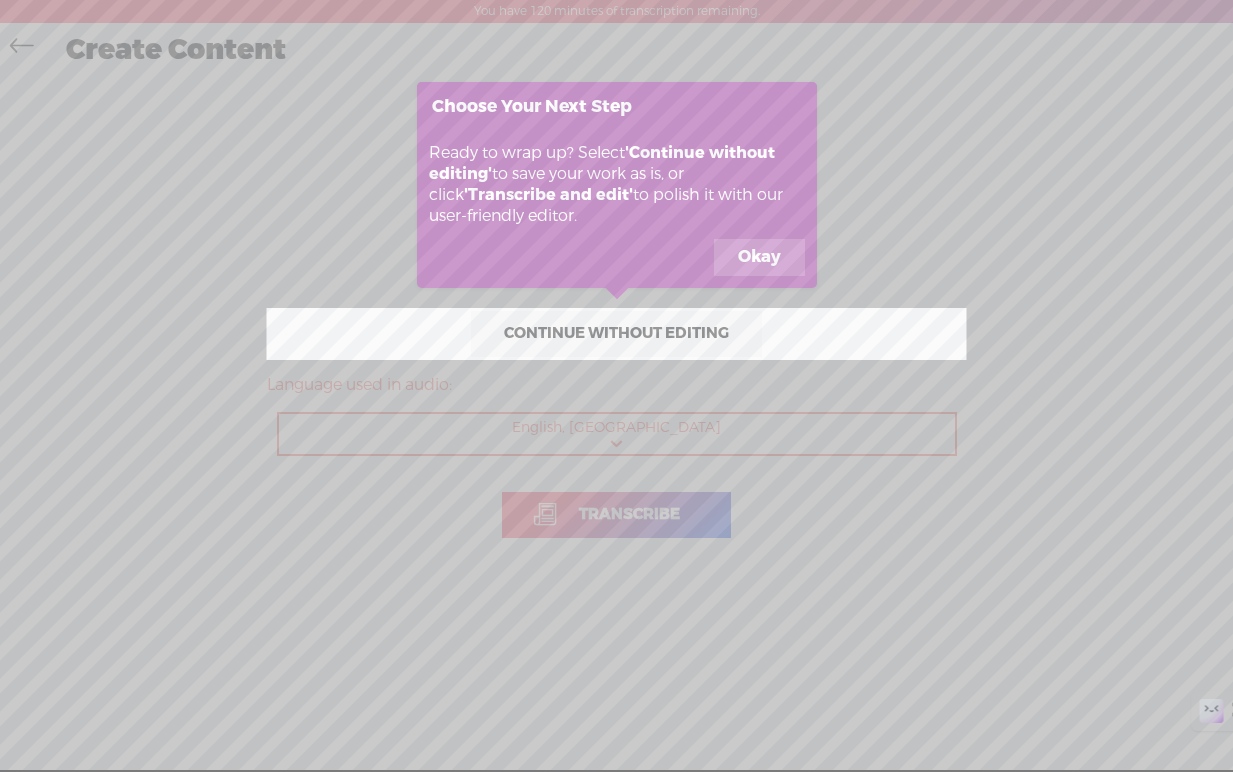 click 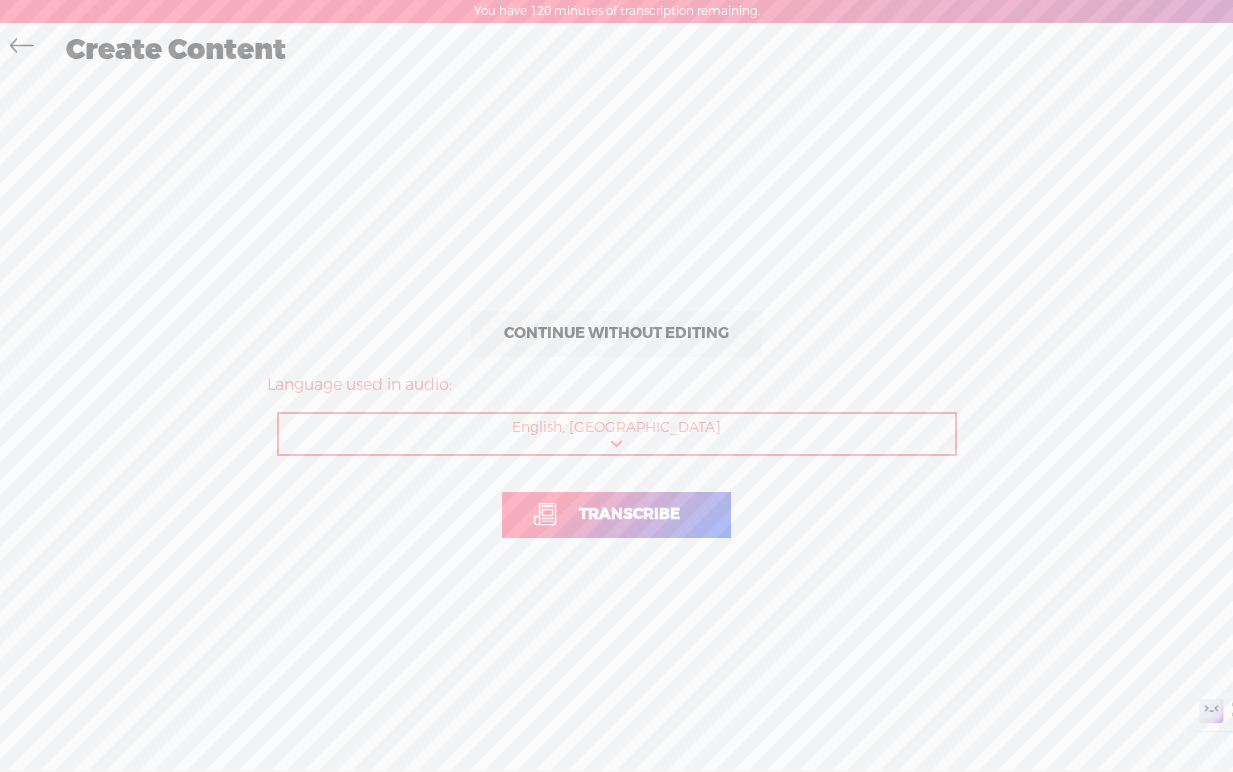 click on "Choose a language
Afrikaans Albanian Amharic Arabic, Gulf Arabic, Modern Standard Armenian Assamese Azerbaijani Bashkir Basque Belarusian Bengali Bosnian Breton Bulgarian Burmese Catalan Chinese, Simplified Chinese, Traditional Croatian Czech Danish Dutch English, Australian English, British English, Indian English, Irish English, [GEOGRAPHIC_DATA] English, Scottish English, South African English, [GEOGRAPHIC_DATA] English, Welsh Estonian Faroese Farsi Finnish French French, Canadian Galician Georgian German German, Swiss Greek Gujarati Haitian Creole Hausa Hawaiian Hebrew Hindi, Indian Hungarian Icelandic Indonesian Italian Japanese Javanese Kannada Kazakh Khmer Korean Lao Latin Latvian Lingala Lithuanian Luxembourgish Macedonian Malagasy Malay Malayalam Maltese Maori Marathi Mongolian Nepali Norwegian Norwegian Nynorsk Occitan Pashto Persian Polish Portuguese Portuguese, Brazilian Punjabi Romanian Russian Sanskrit Serbian Shona Sindhi Sinhala Slovak Slovenian Somali Spanish Spanish, US Sundanese Swahili" at bounding box center [618, 434] 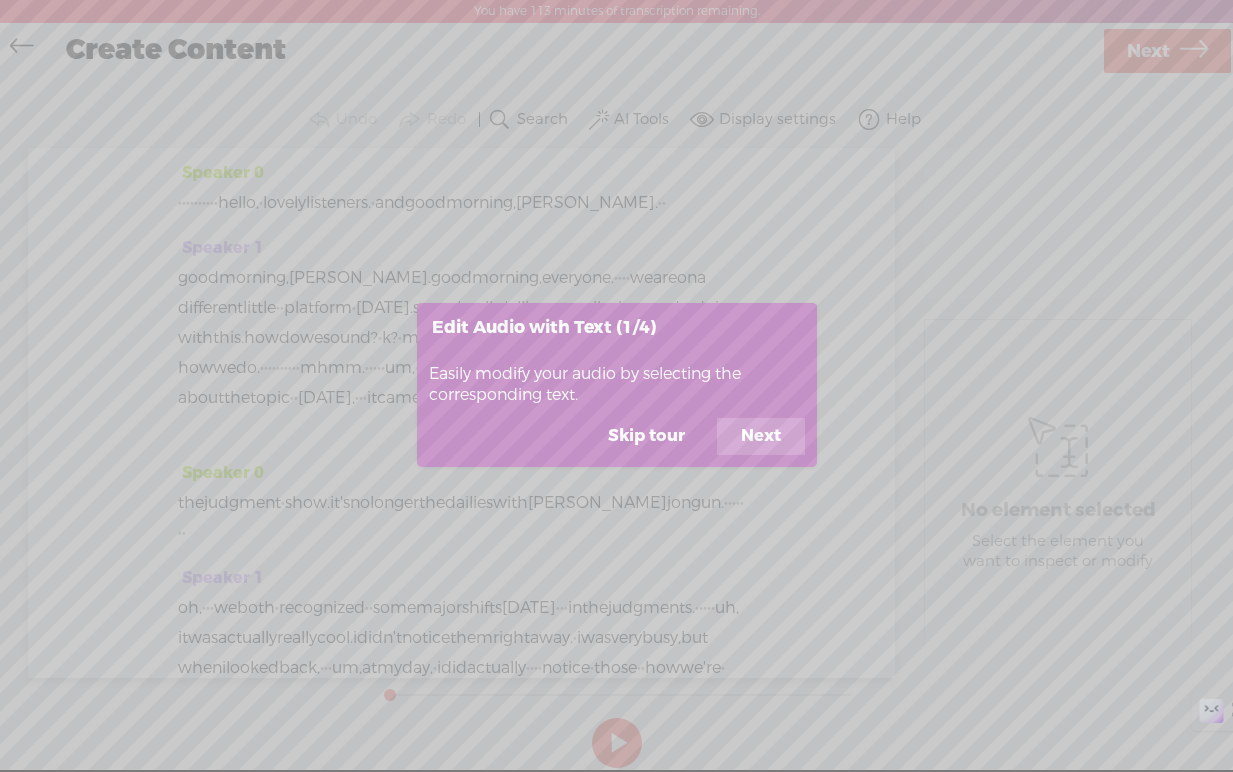 drag, startPoint x: 665, startPoint y: 437, endPoint x: 680, endPoint y: 362, distance: 76.48529 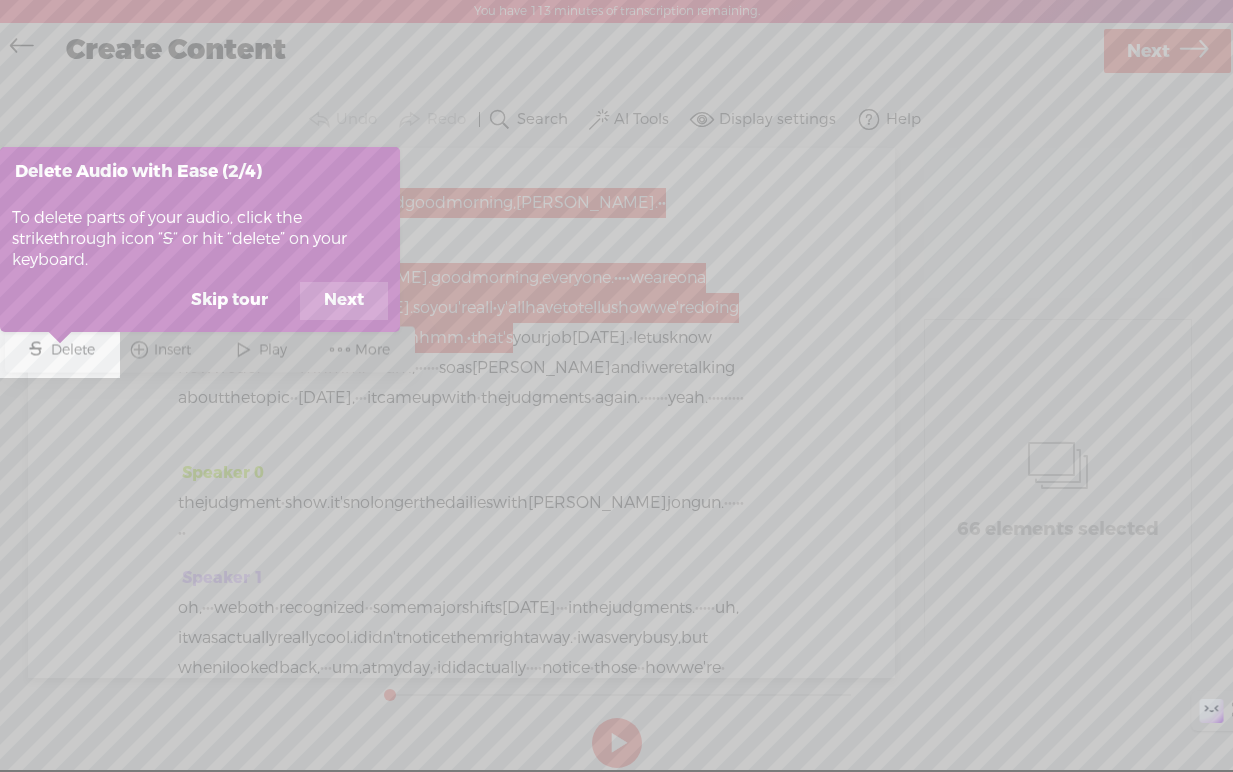 click on "Next" at bounding box center (344, 301) 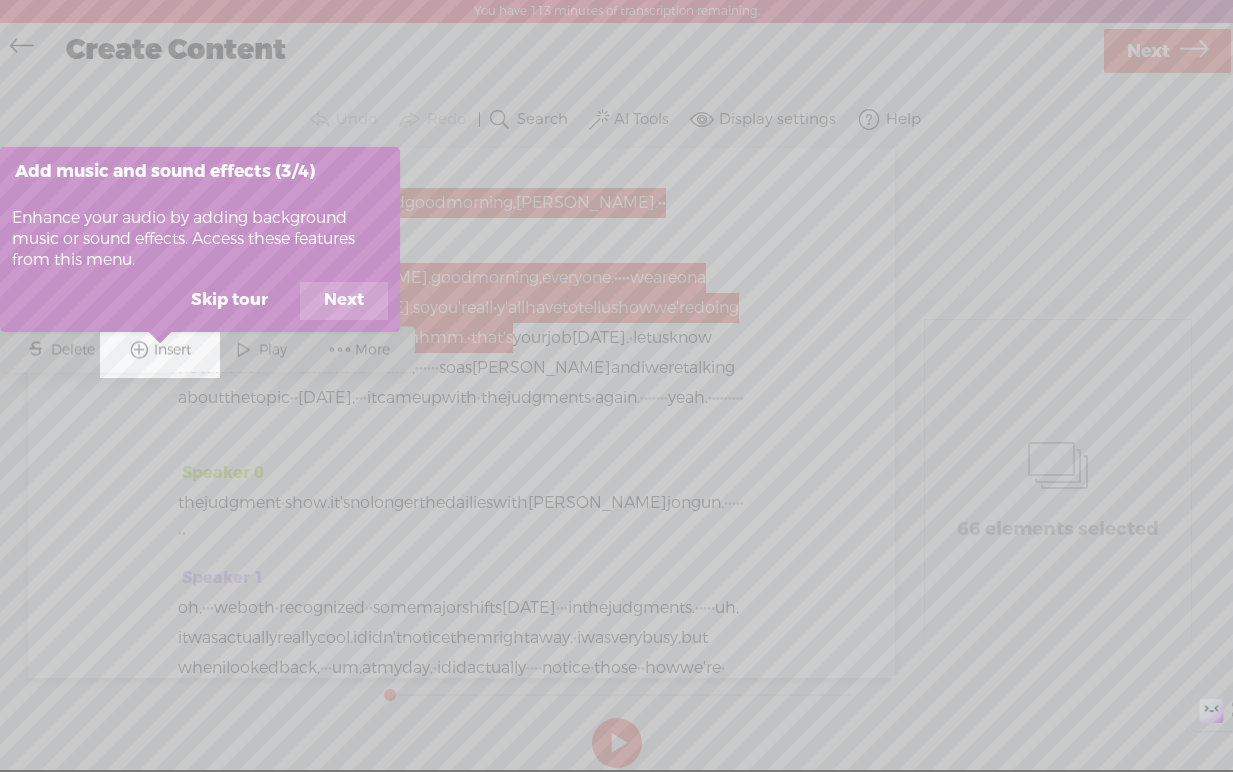 click on "Next" at bounding box center (344, 301) 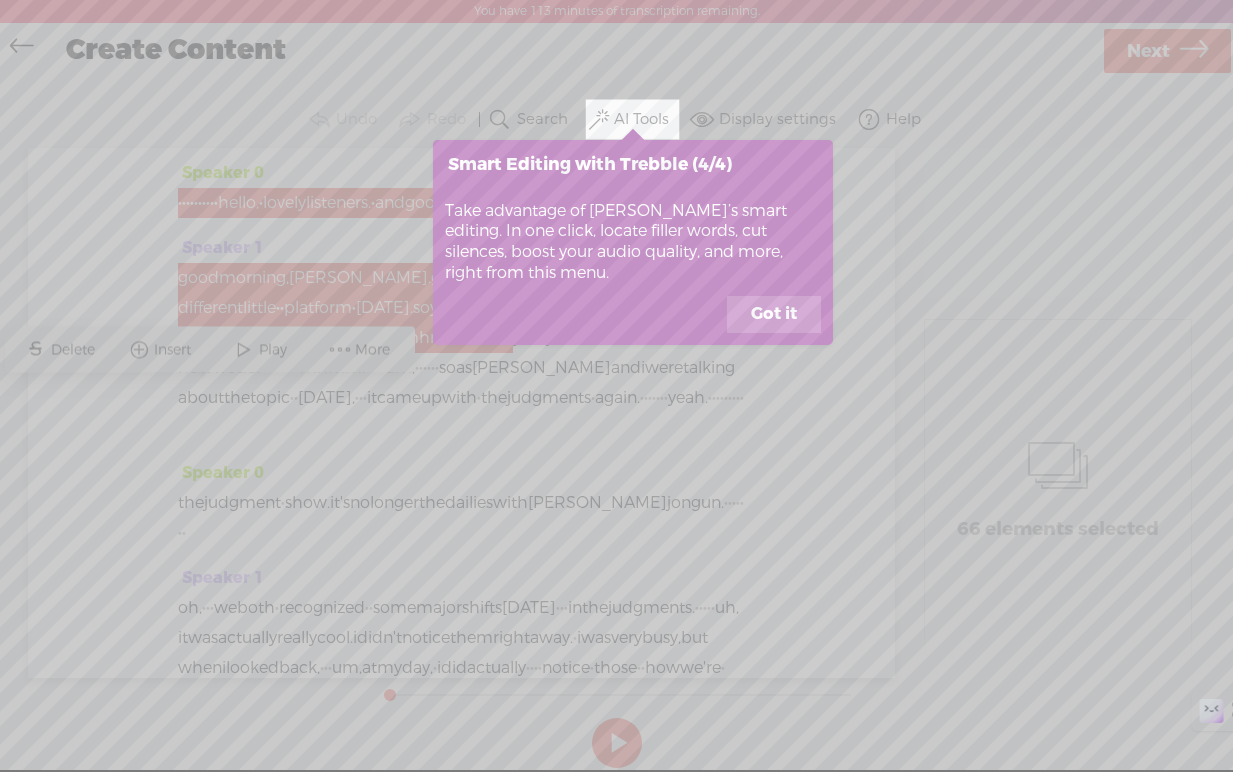 click on "Got it" at bounding box center [774, 315] 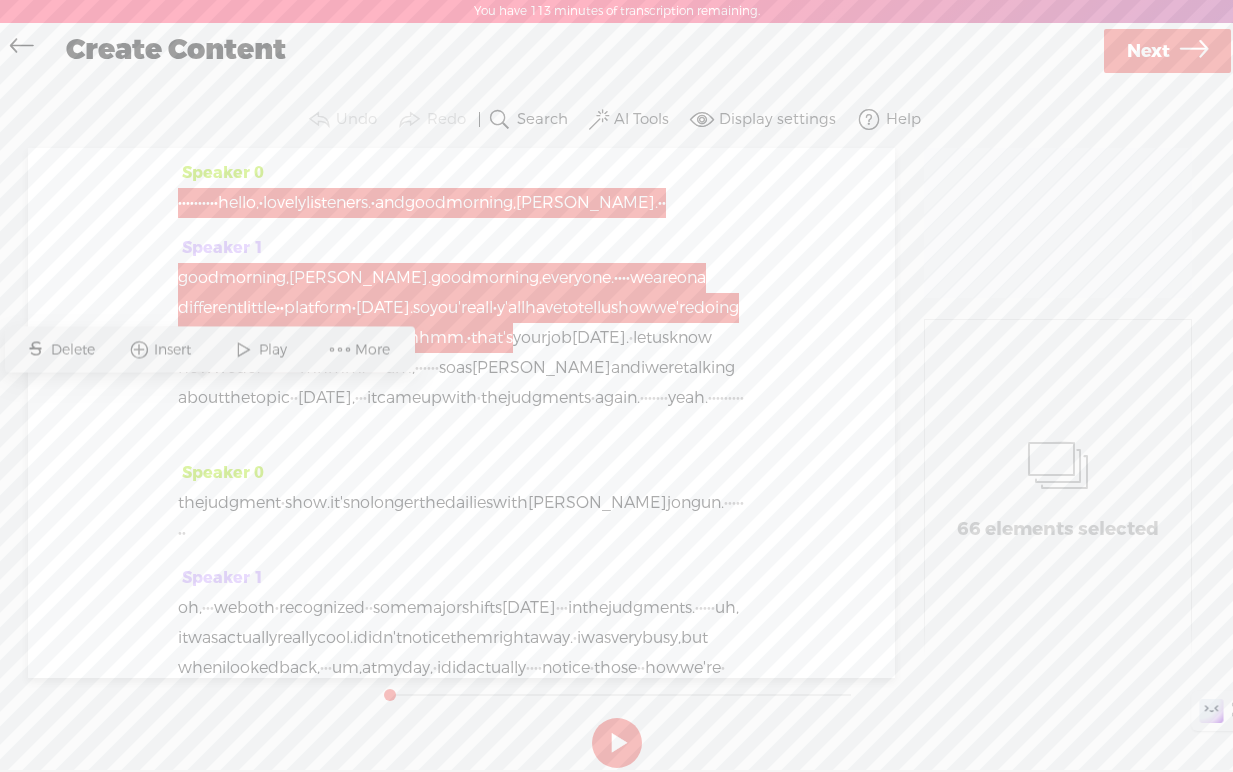 click on "good
morning,
[PERSON_NAME].
good
morning,
everyone.
·
·
·
·
we
are
on
a
different
little
·
·
platform
·
[DATE].
so
you're
all
·
y'all
have
to
tell
us
how
we're
doing
with
this.
how
do
we
sound?
·
k?
·
mhmm.
·
that's
your
job
[DATE].
·" at bounding box center (461, 353) 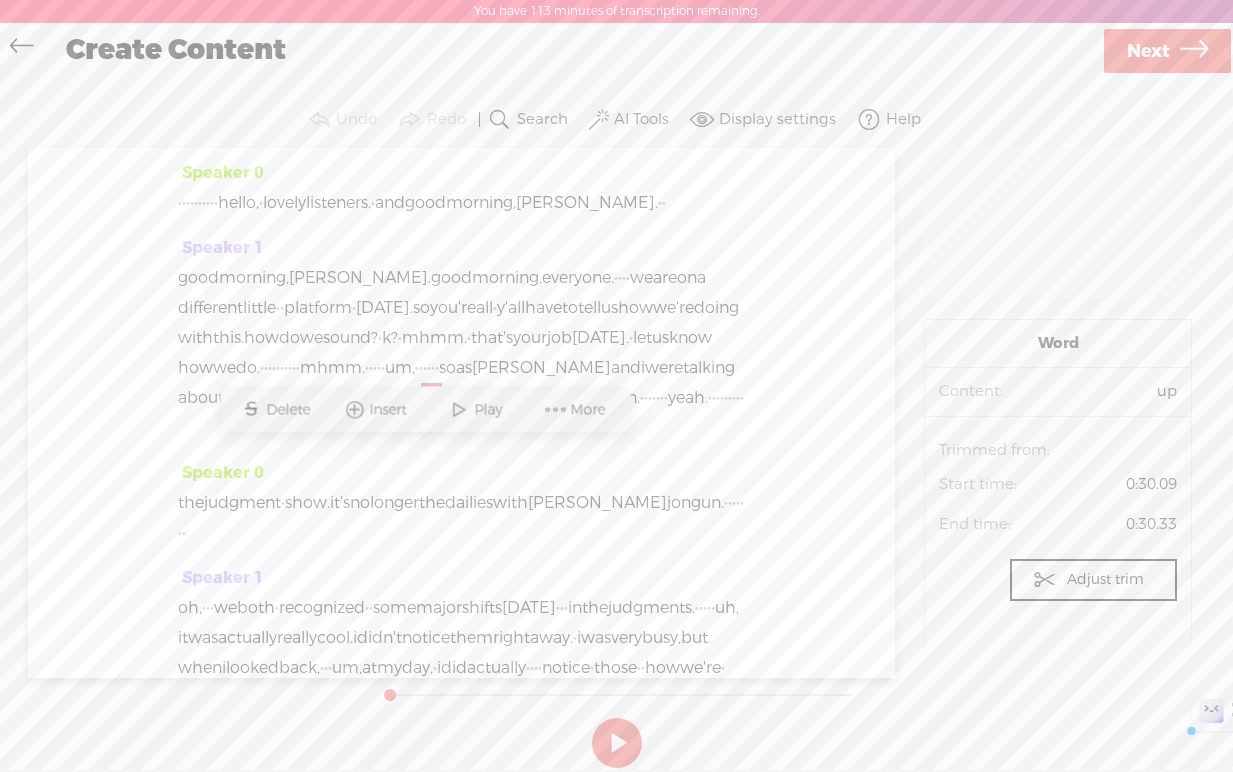 drag, startPoint x: 286, startPoint y: 207, endPoint x: 170, endPoint y: 205, distance: 116.01724 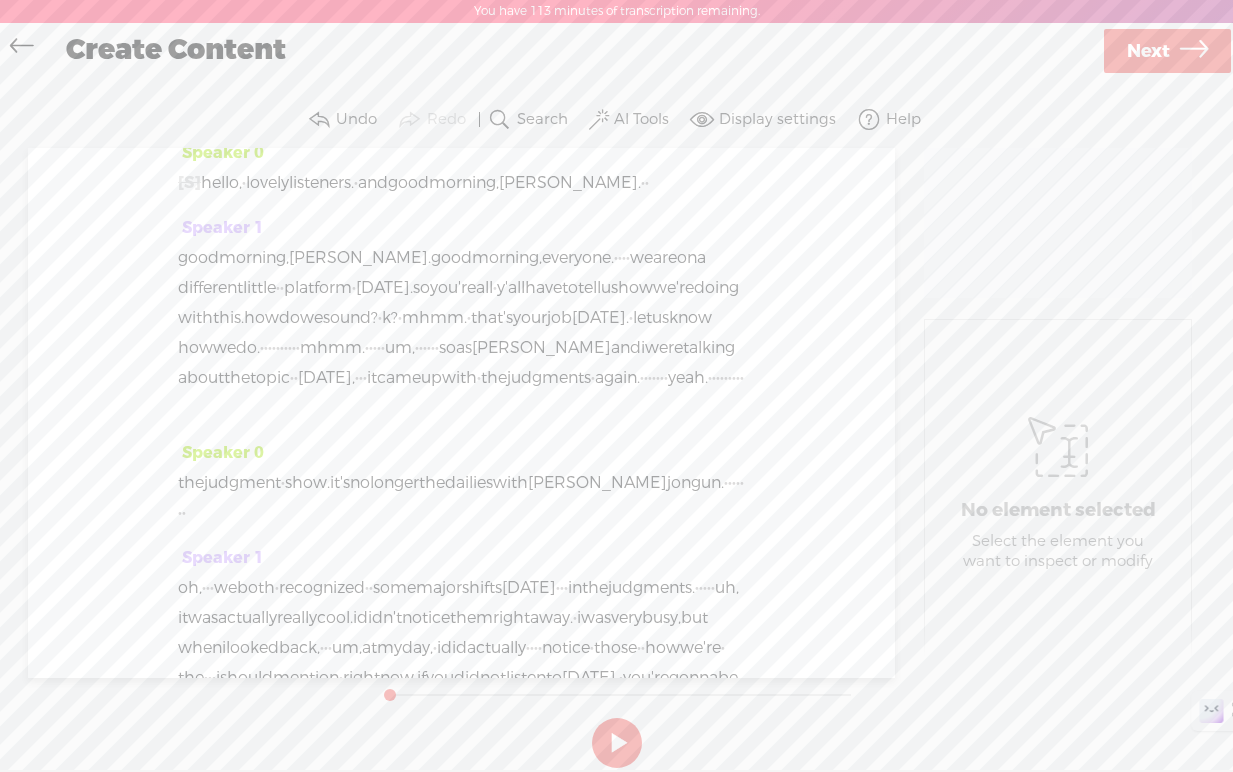 scroll, scrollTop: 0, scrollLeft: 0, axis: both 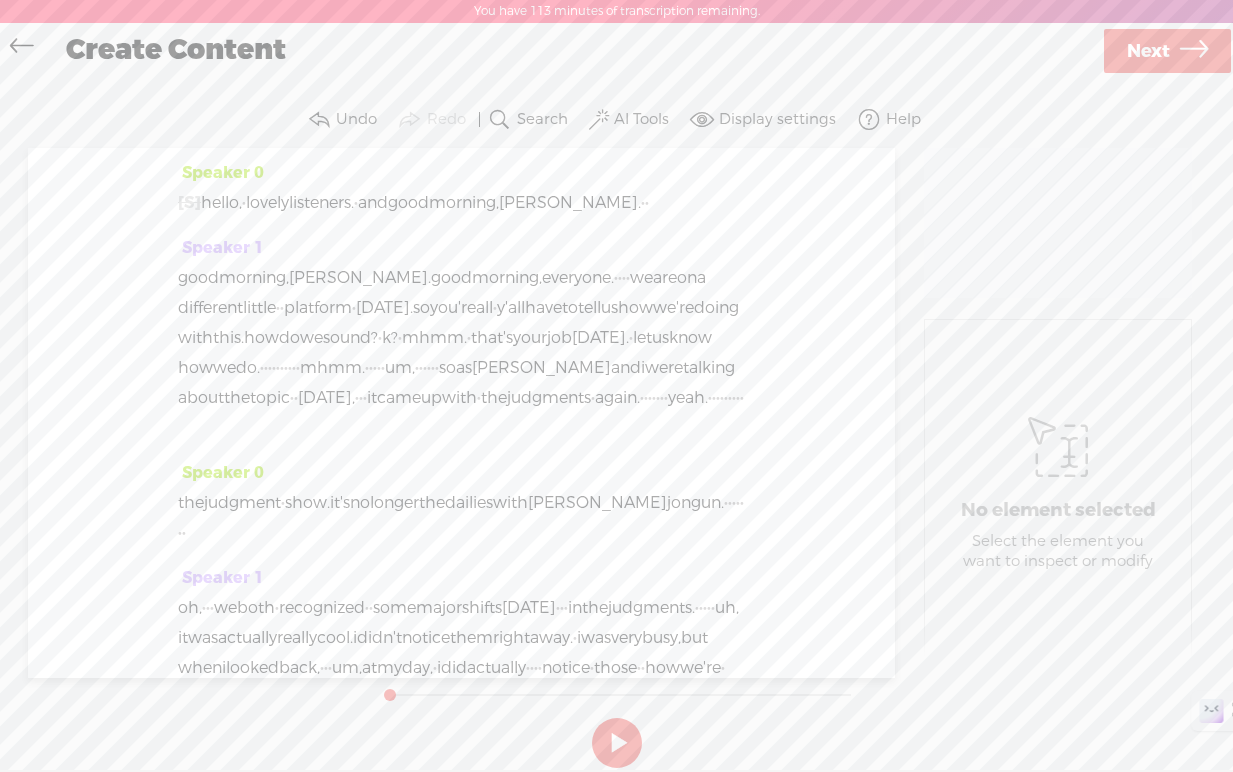 click at bounding box center (617, 743) 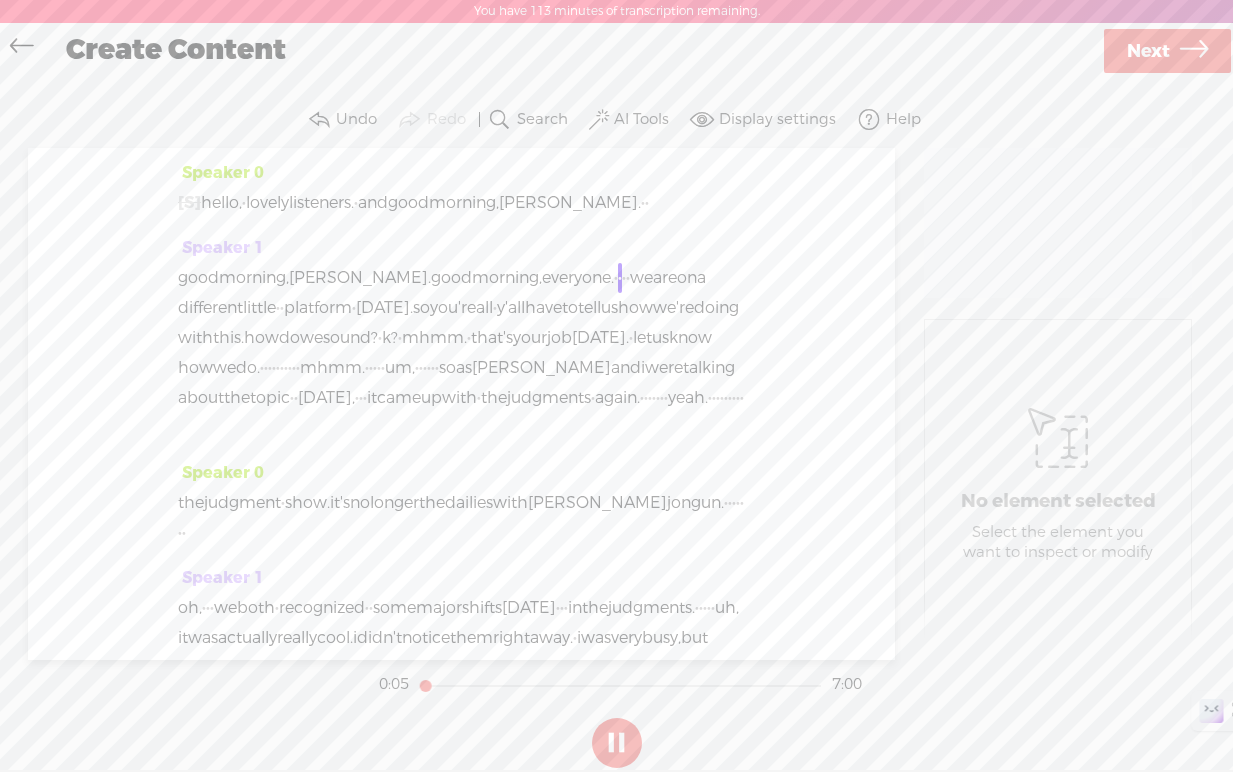 click at bounding box center [617, 743] 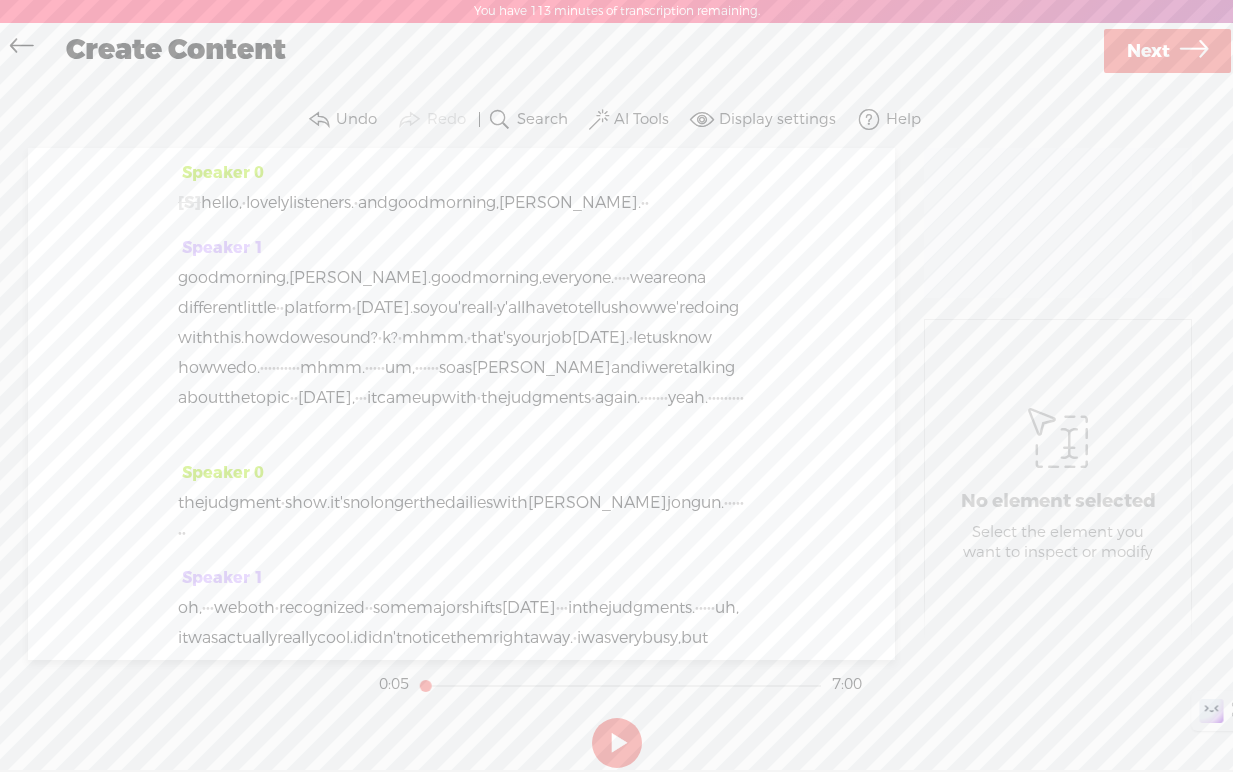 click on "[PERSON_NAME]." at bounding box center (360, 278) 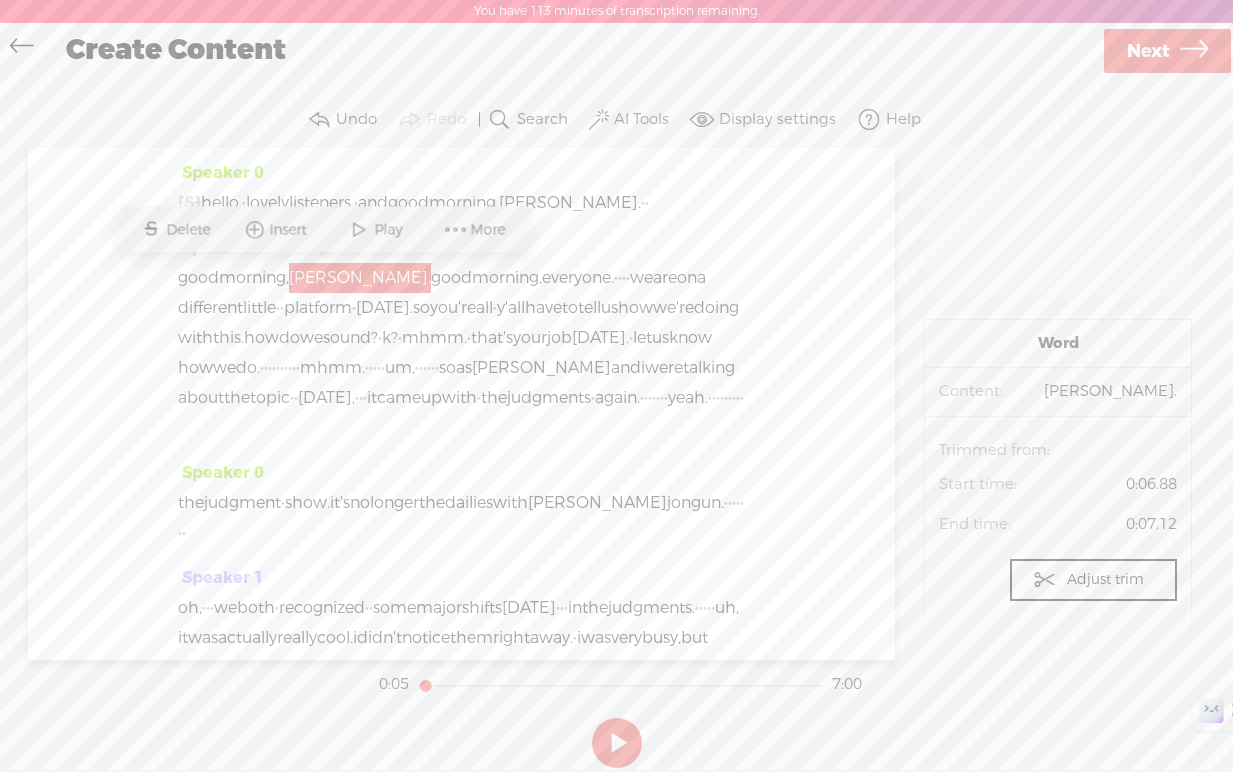 click at bounding box center [456, 230] 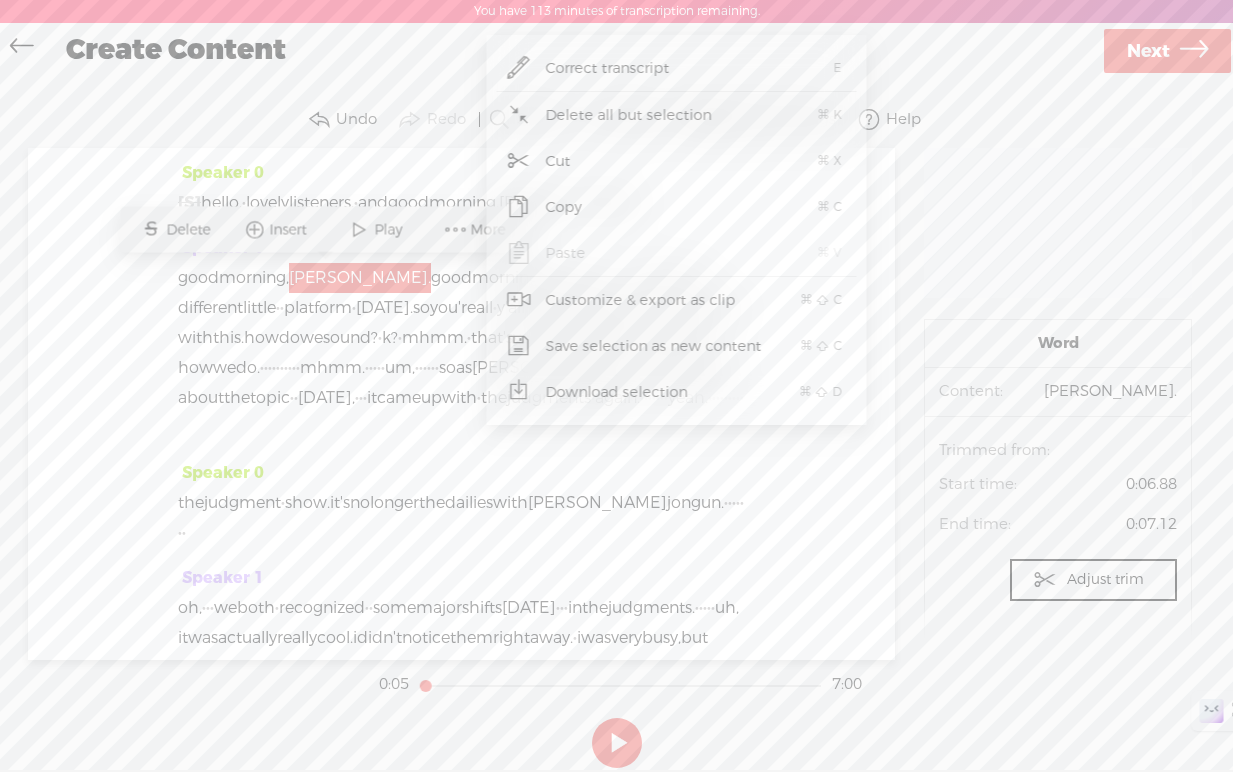 click on "Correct transcript" at bounding box center (608, 68) 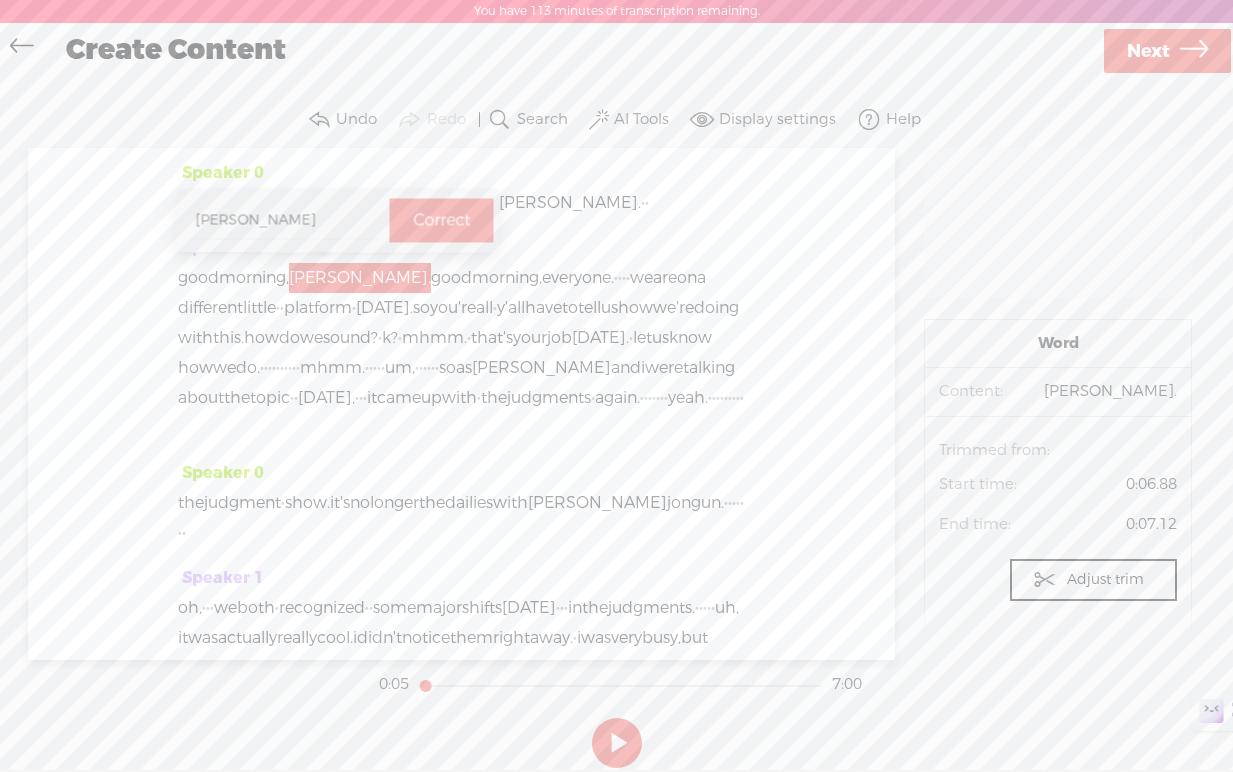 type on "[PERSON_NAME]" 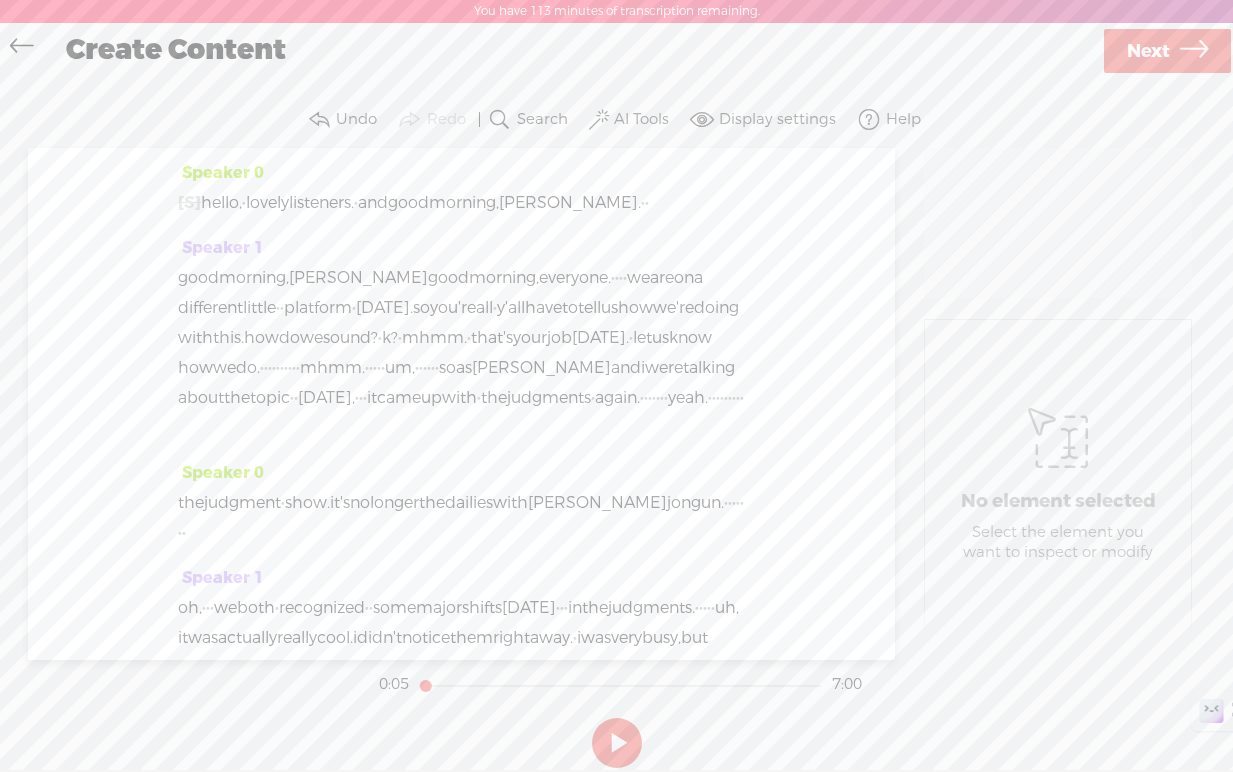 click on "Speaker 0" at bounding box center [221, 172] 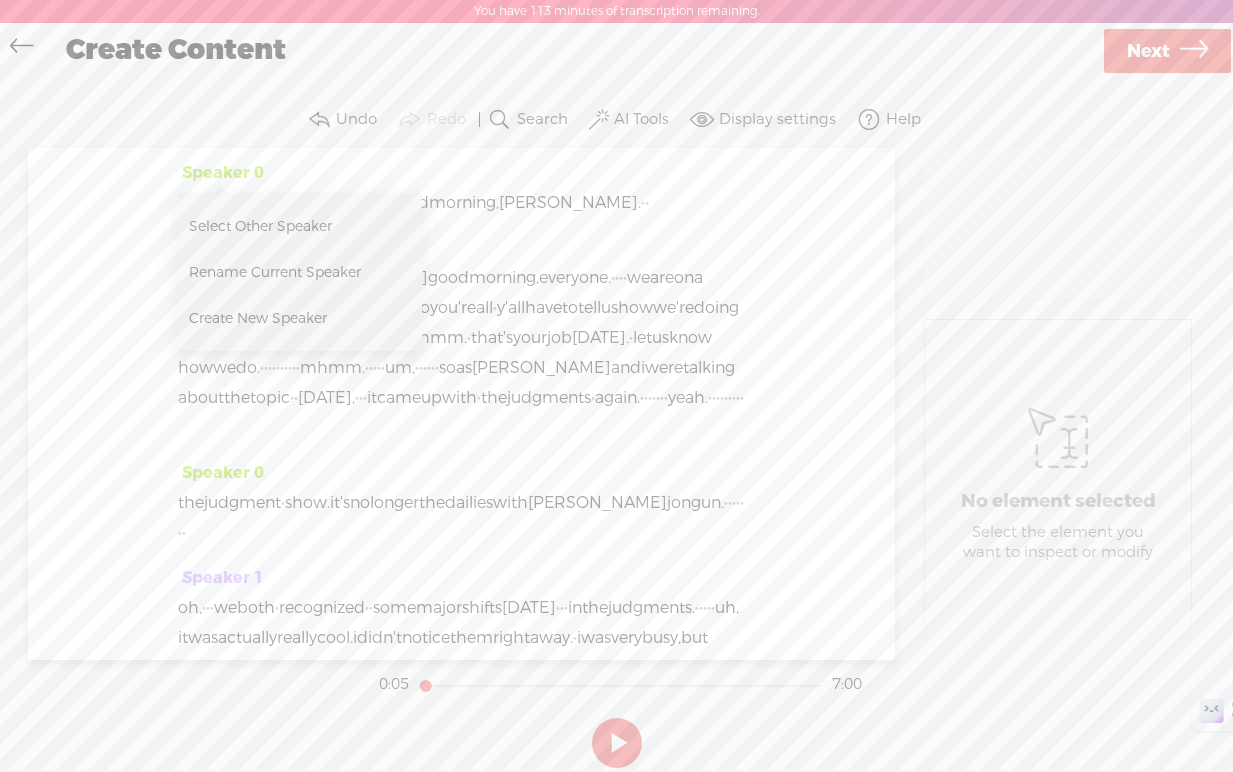 click on "Rename Current Speaker" at bounding box center (295, 272) 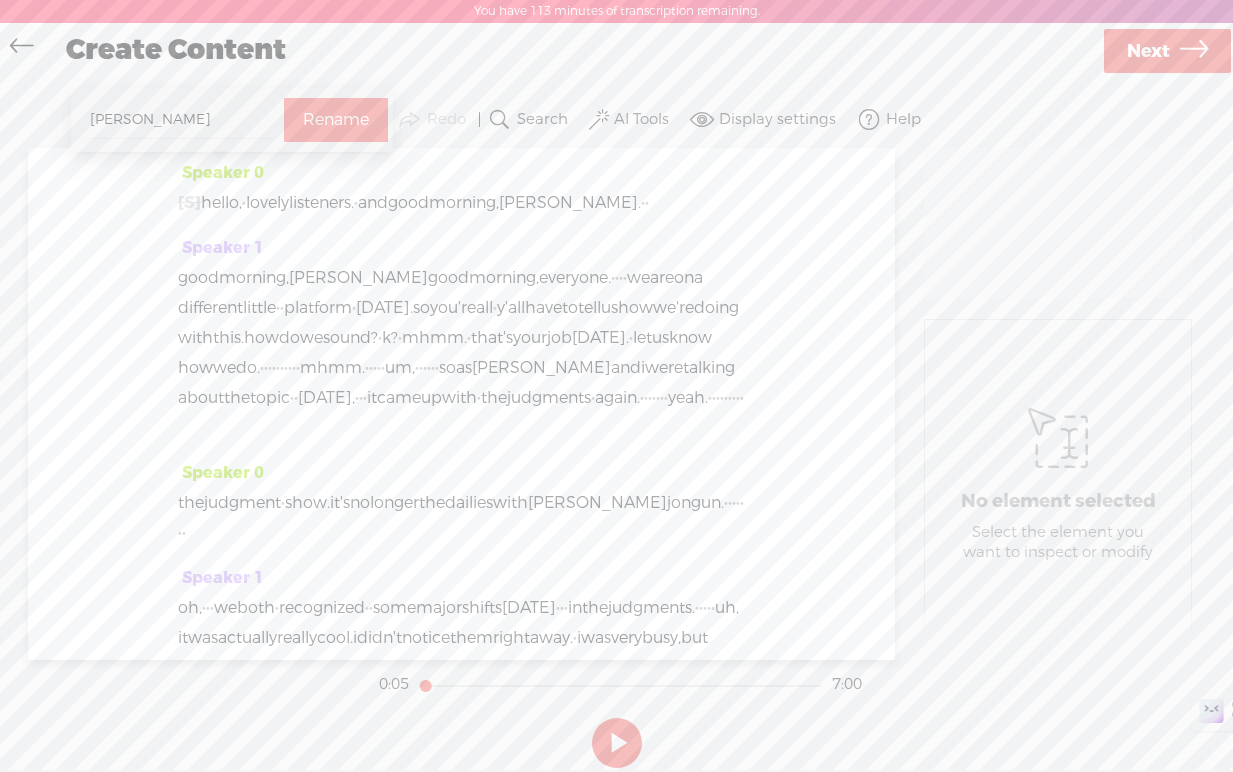 type on "[PERSON_NAME]" 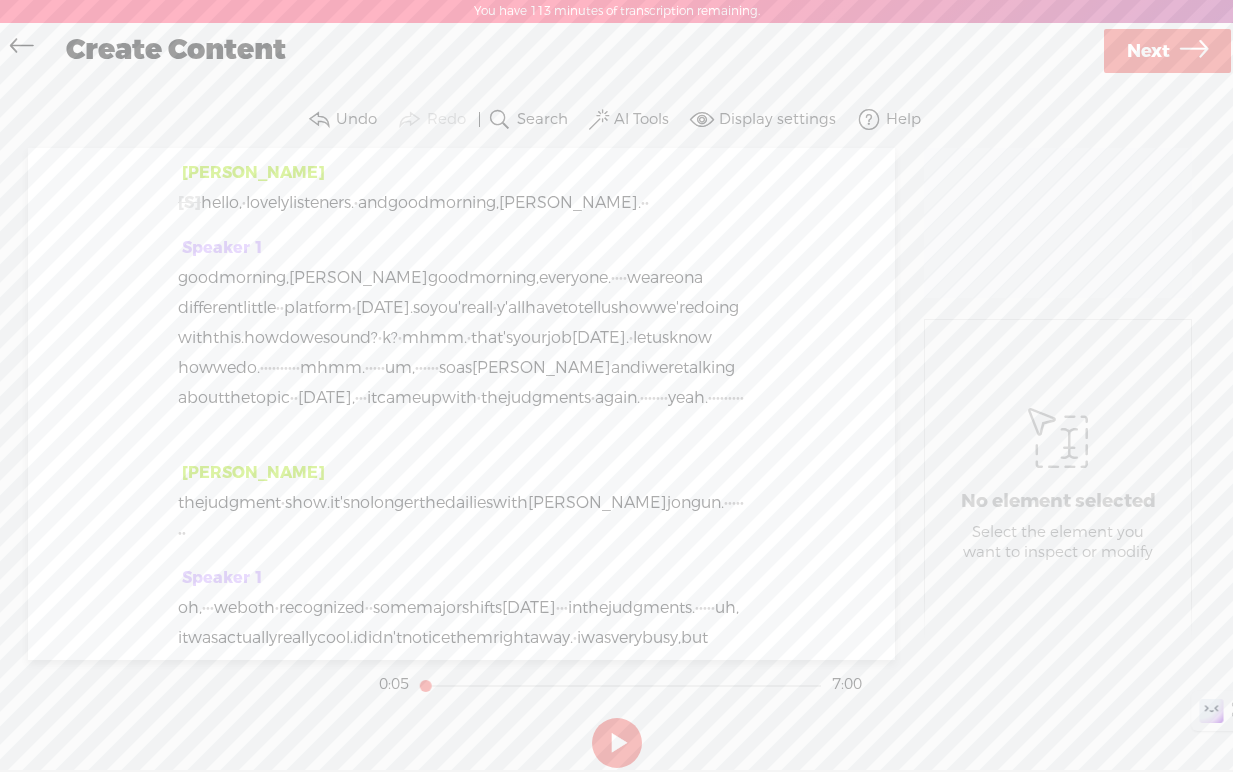click on "Speaker 1" at bounding box center (221, 247) 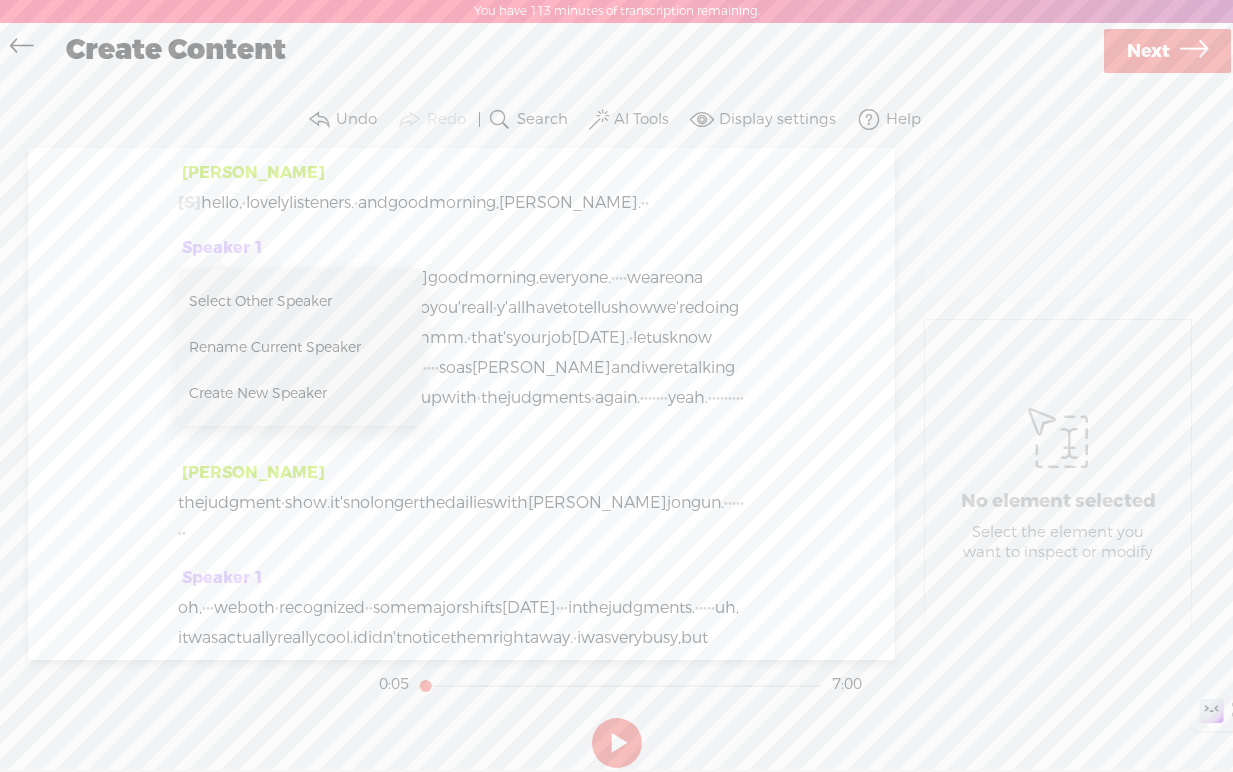 click on "Rename Current Speaker" at bounding box center (295, 347) 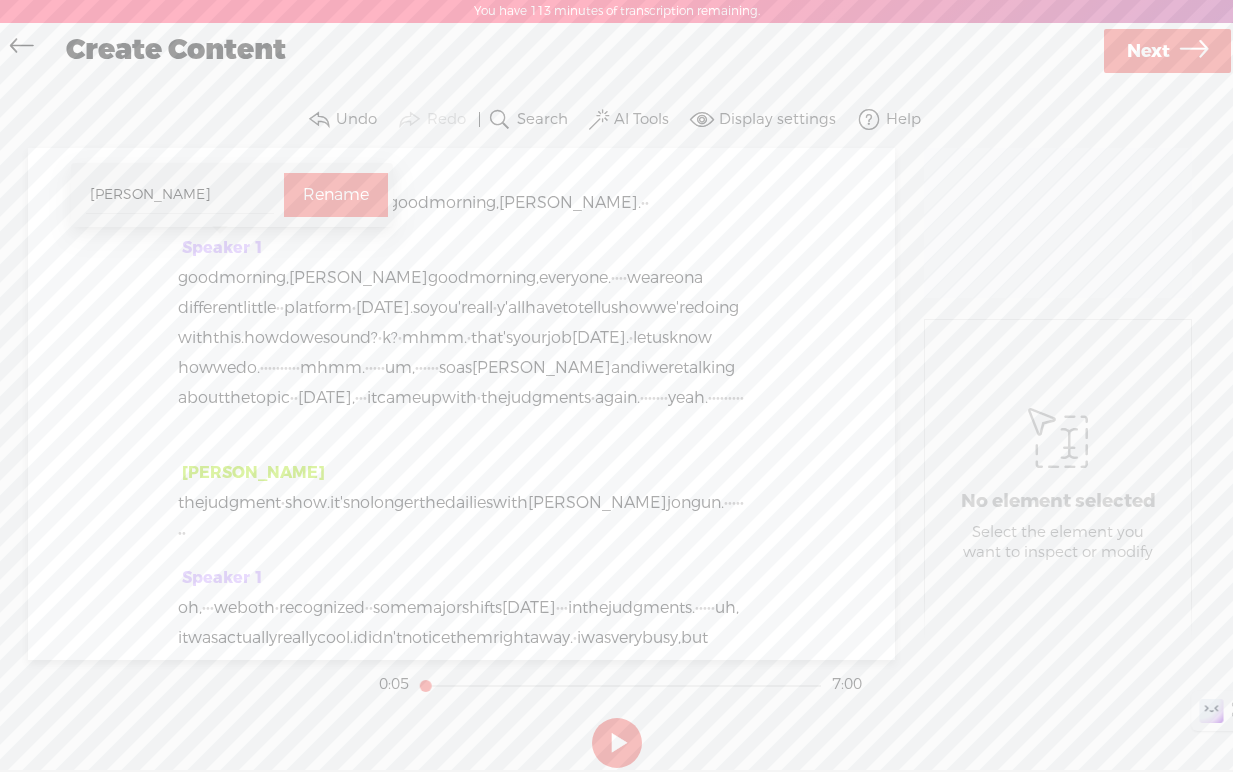 type on "[PERSON_NAME]" 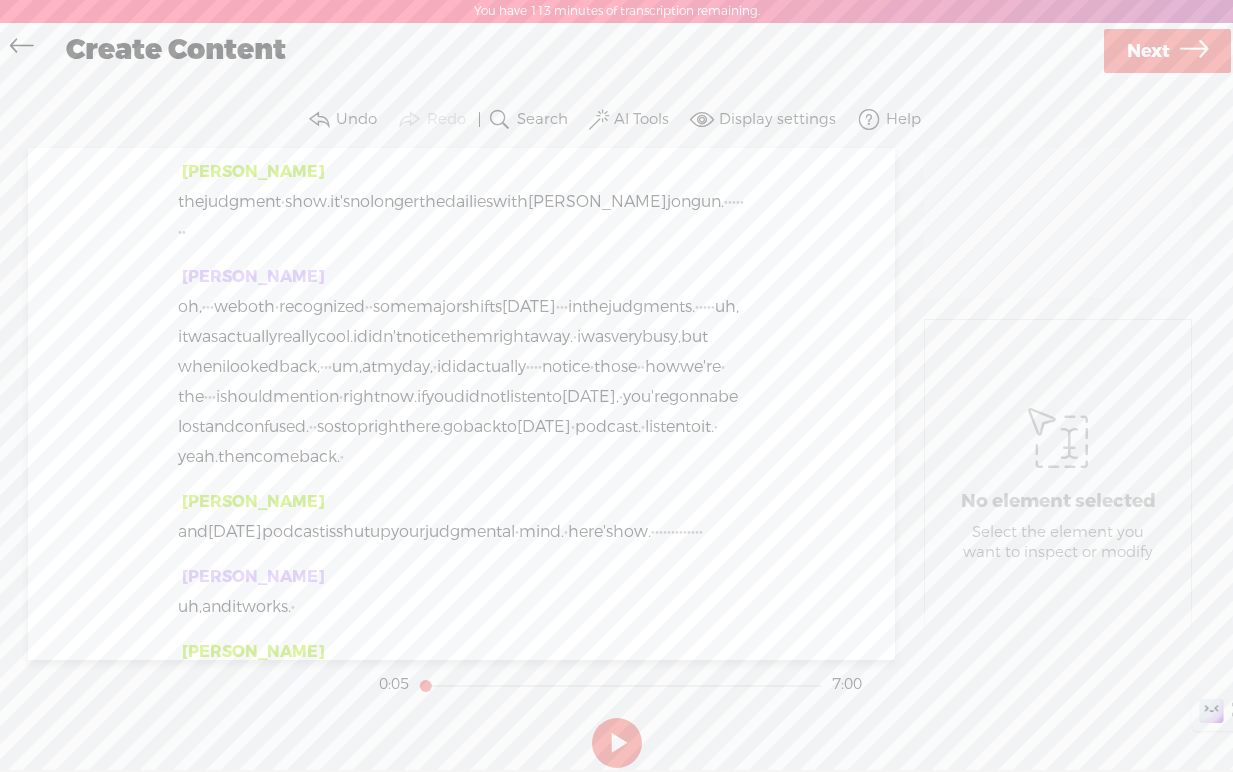 scroll, scrollTop: 309, scrollLeft: 0, axis: vertical 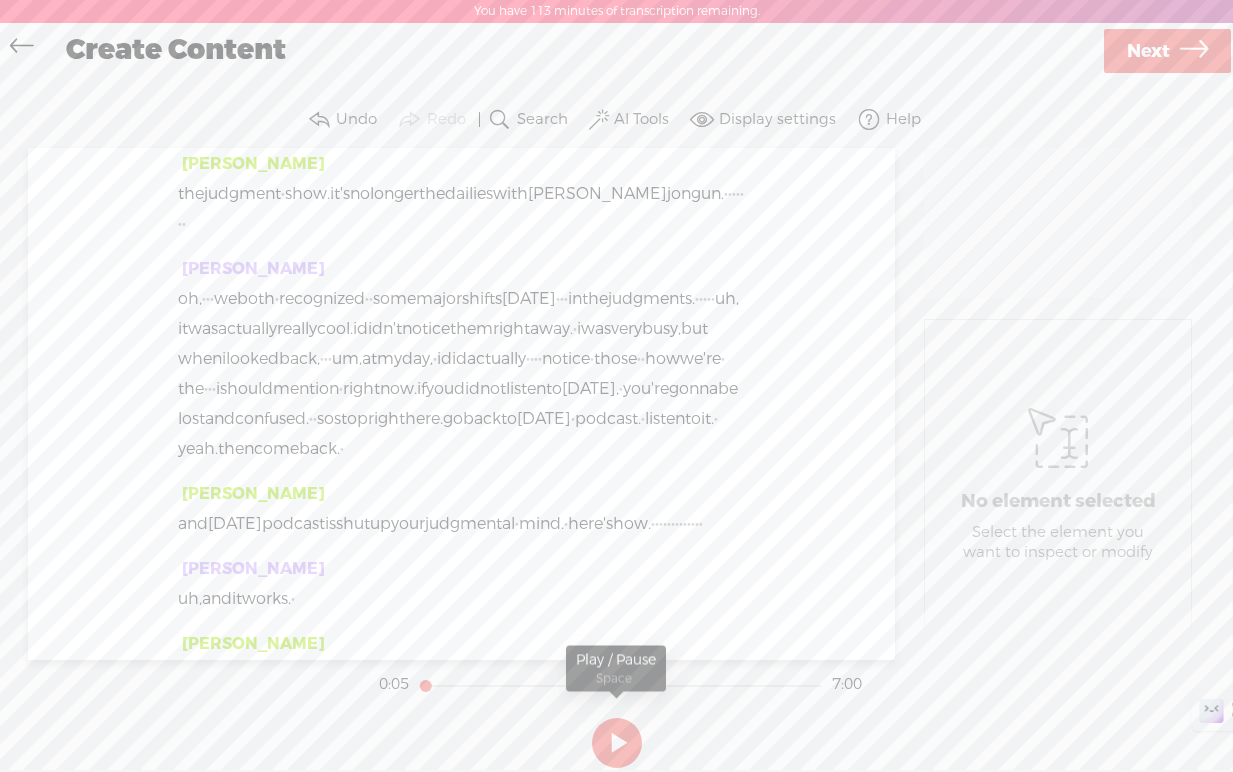 click at bounding box center (617, 743) 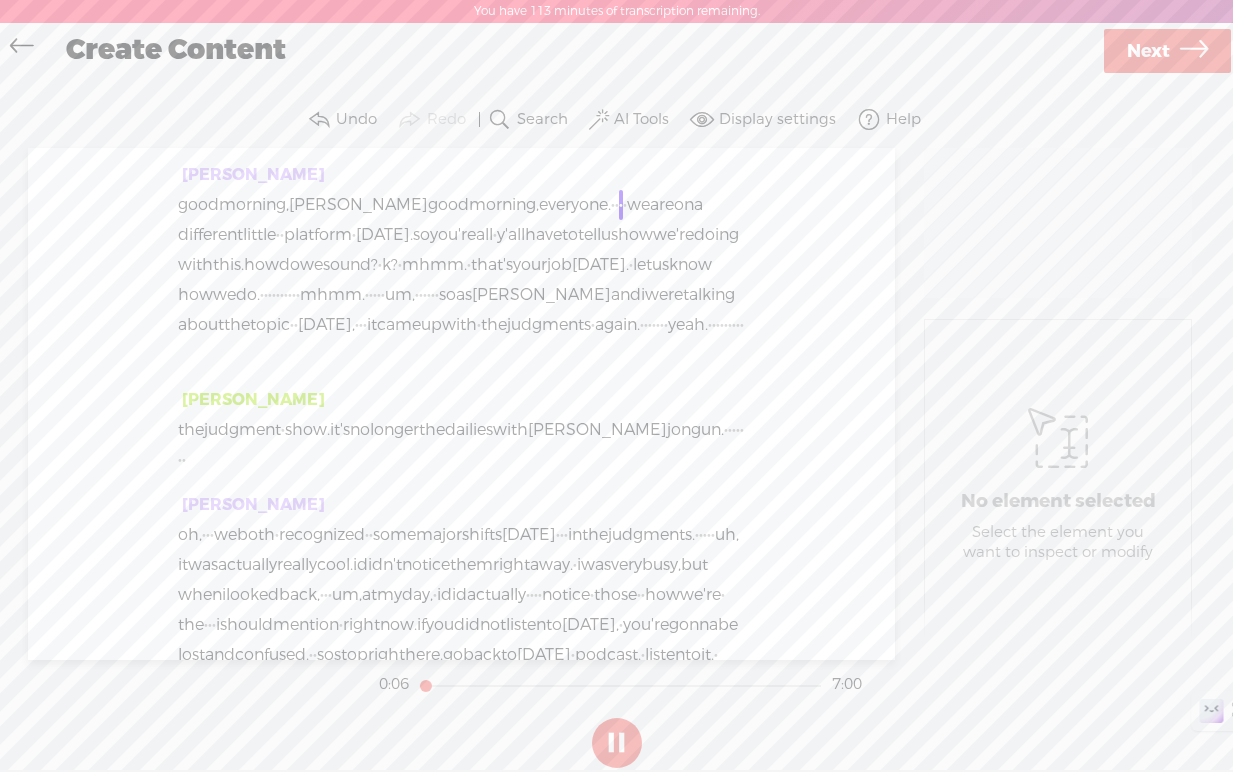 scroll, scrollTop: 25, scrollLeft: 0, axis: vertical 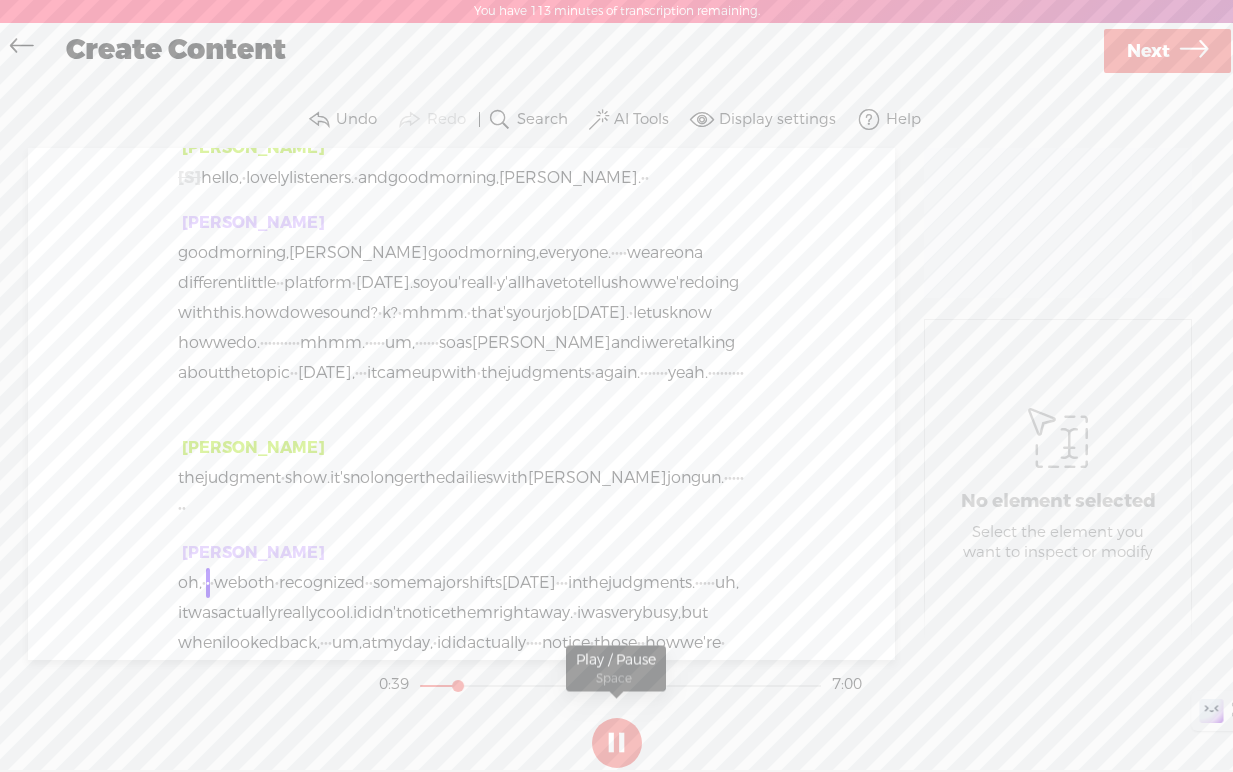 click at bounding box center [617, 743] 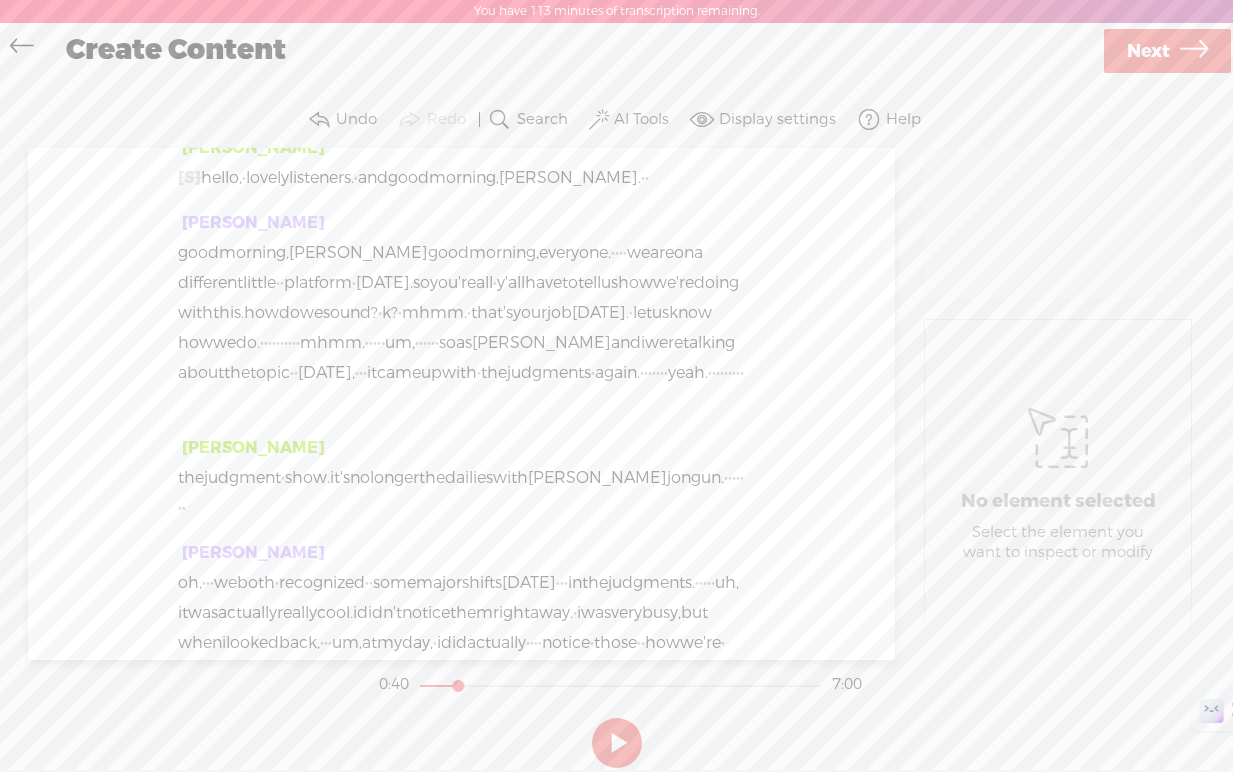 click on "judgment" at bounding box center (242, 478) 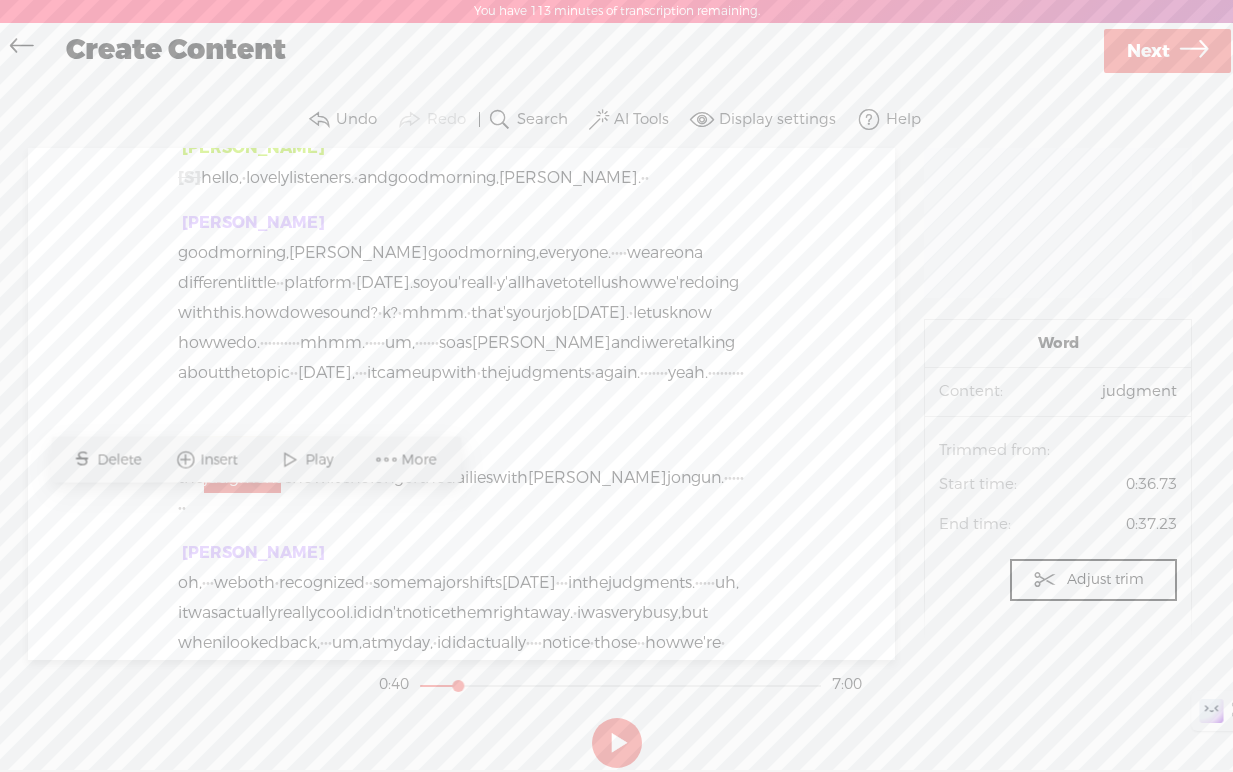click at bounding box center [290, 460] 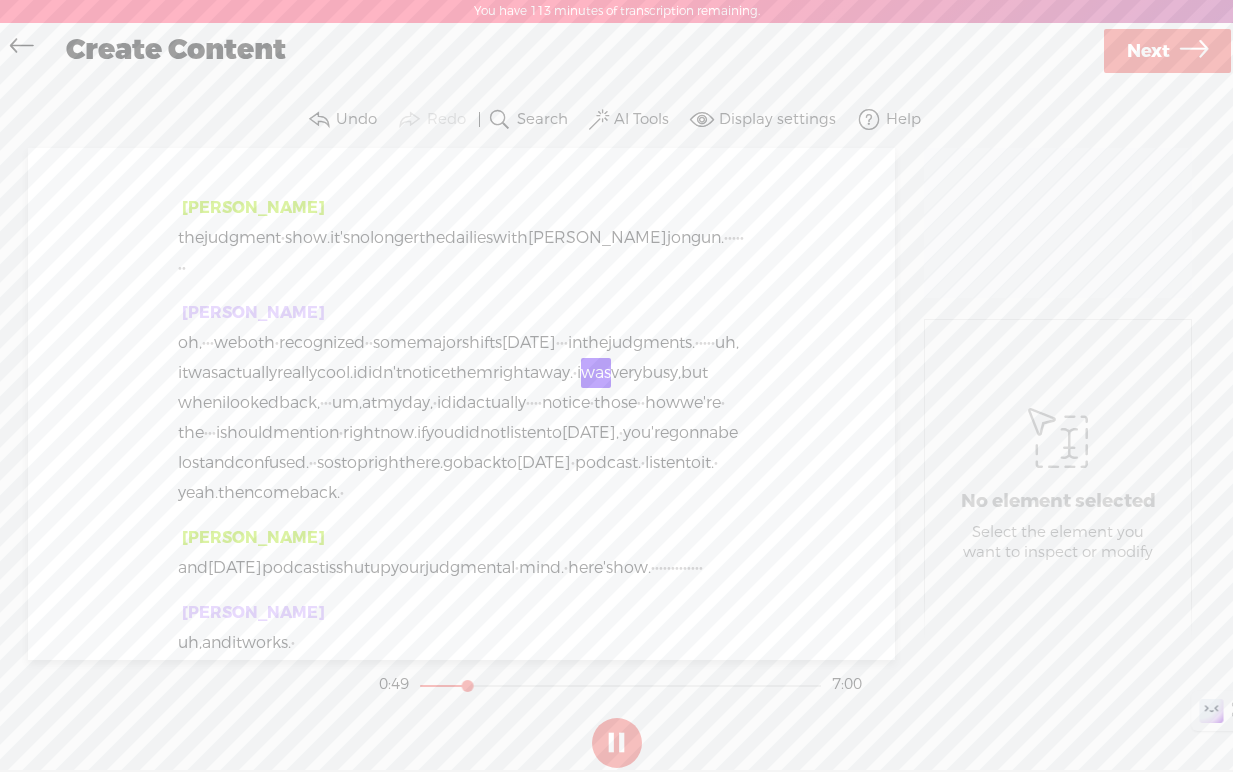 scroll, scrollTop: 266, scrollLeft: 0, axis: vertical 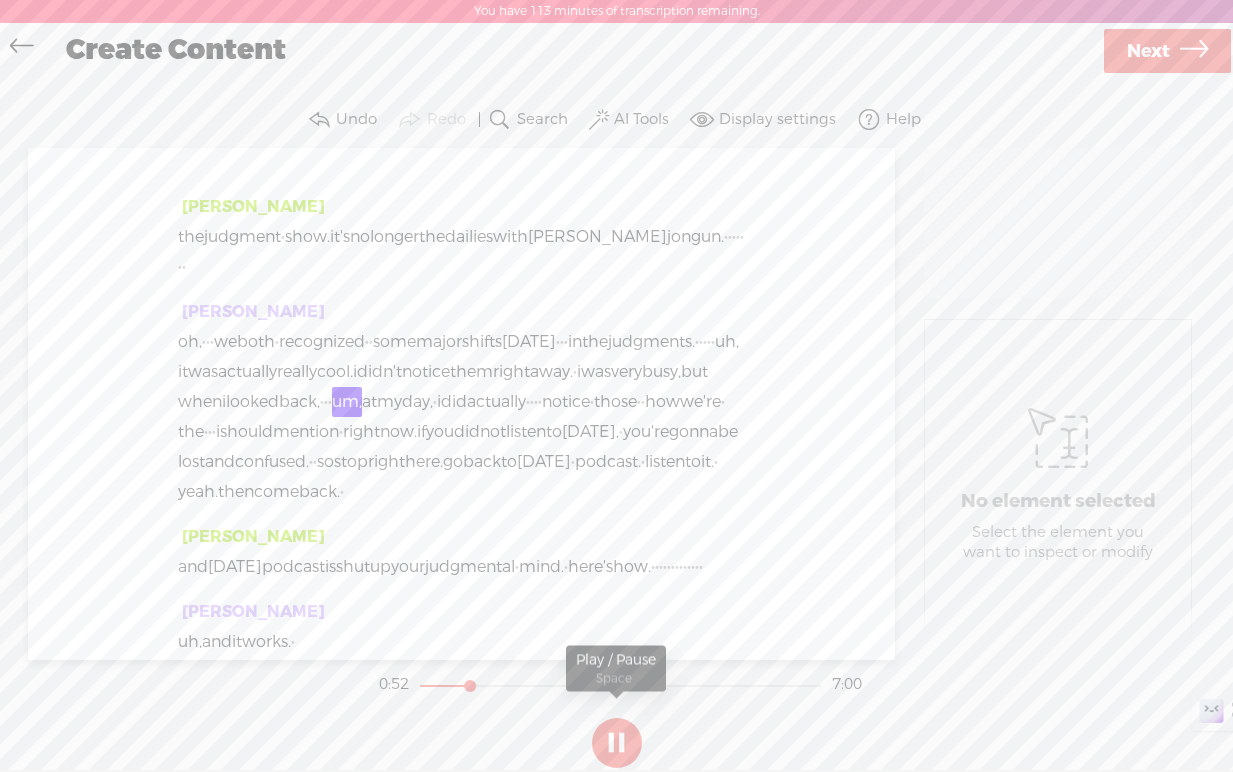 click at bounding box center [617, 743] 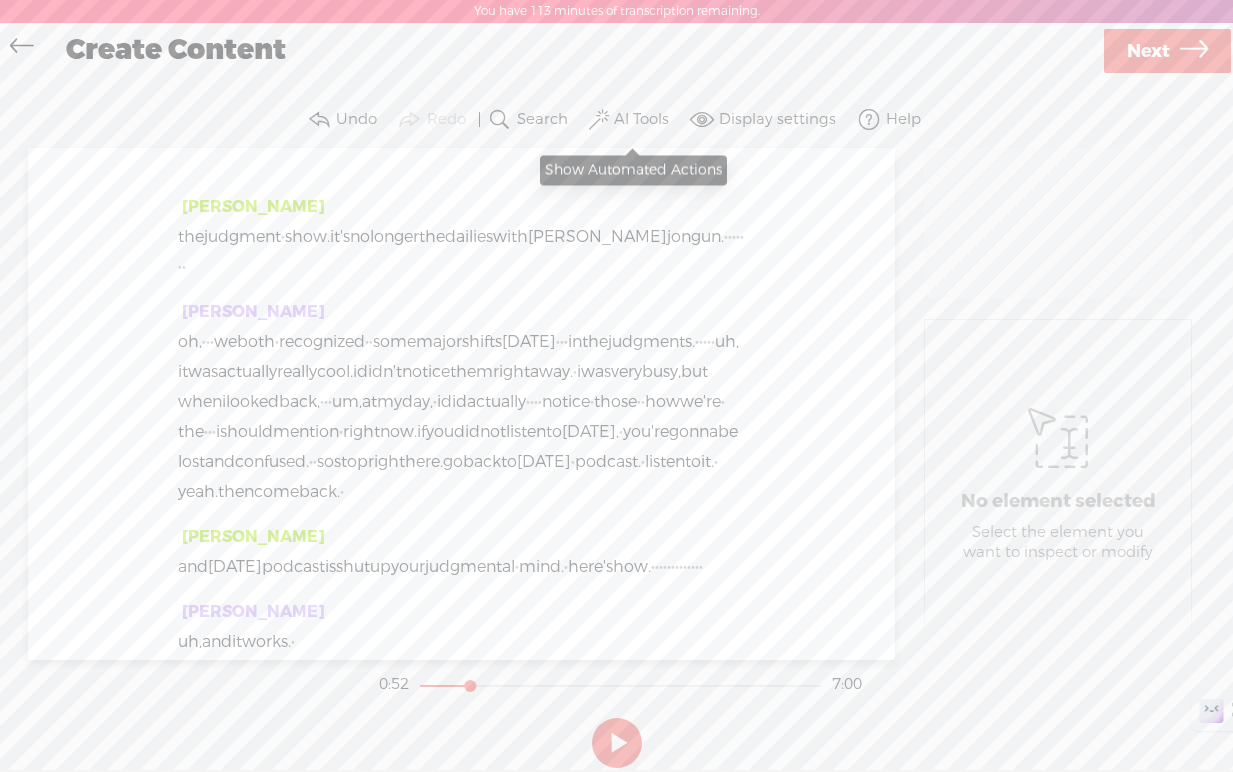 click on "AI Tools" at bounding box center [631, 120] 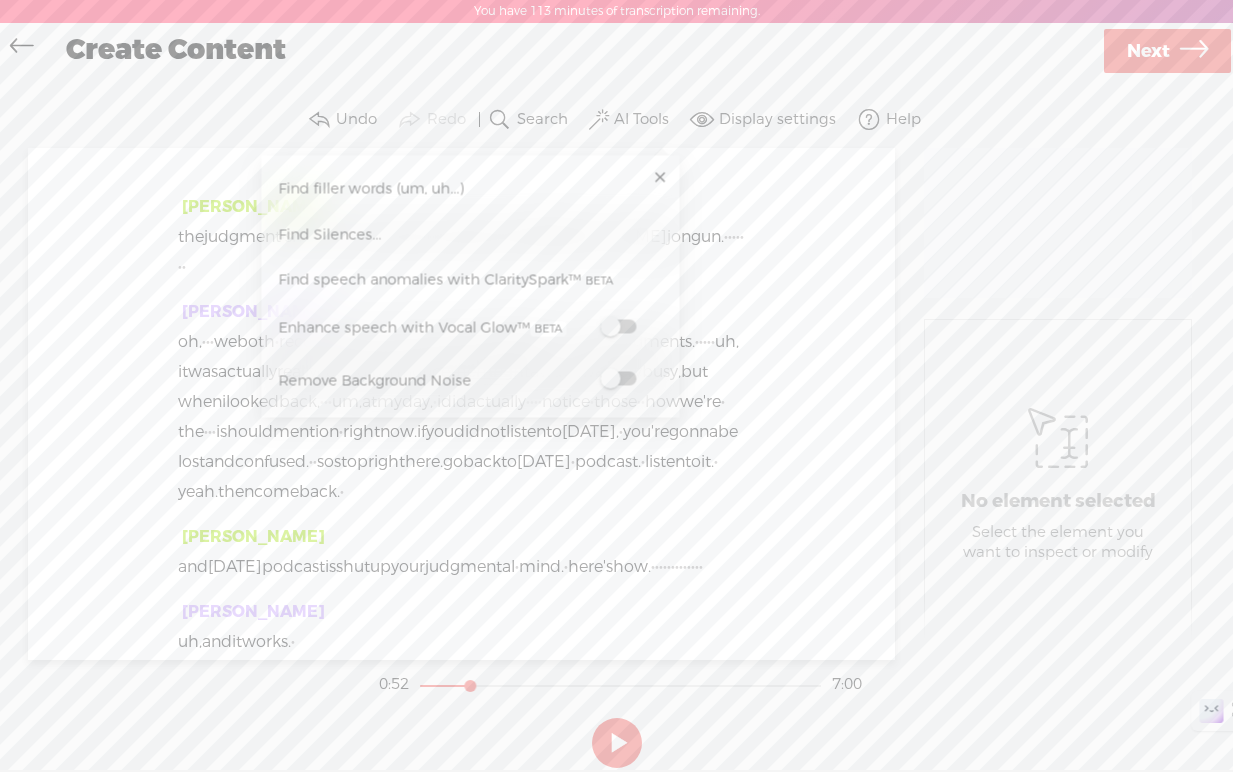click at bounding box center (618, 327) 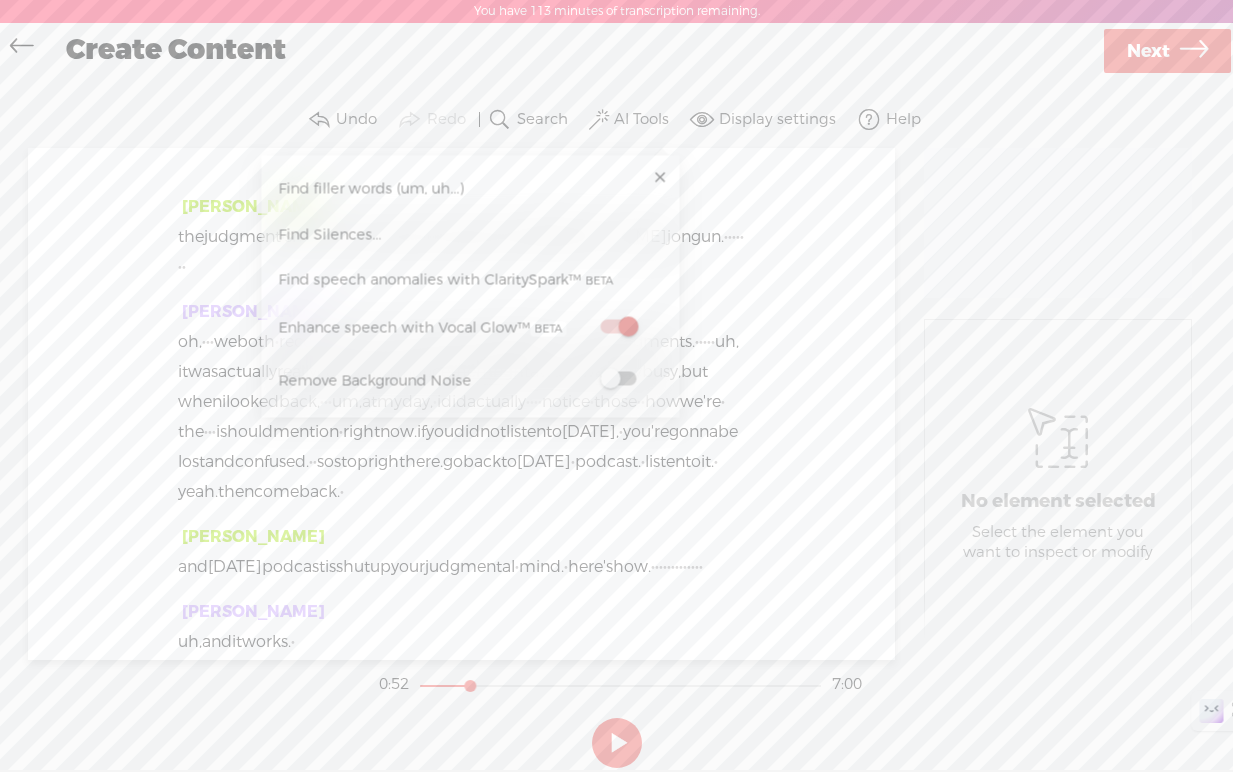 click at bounding box center (660, 178) 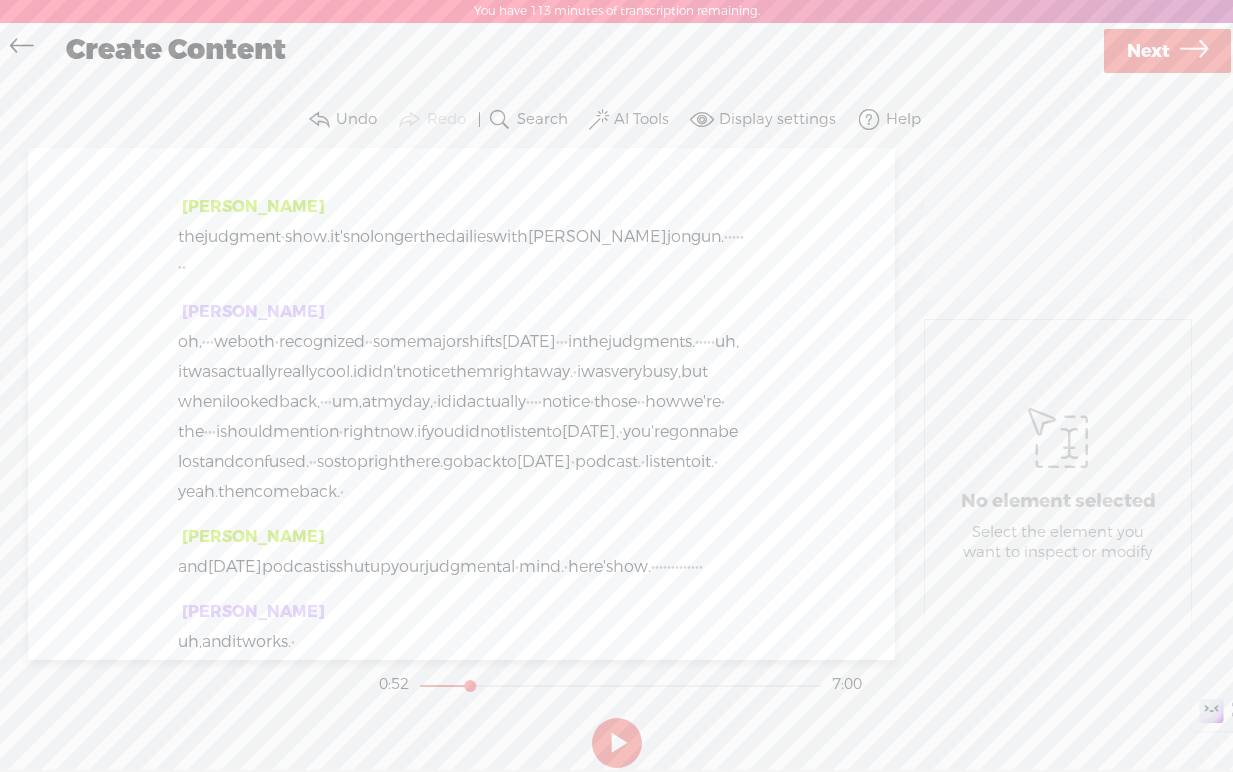 scroll, scrollTop: 0, scrollLeft: 0, axis: both 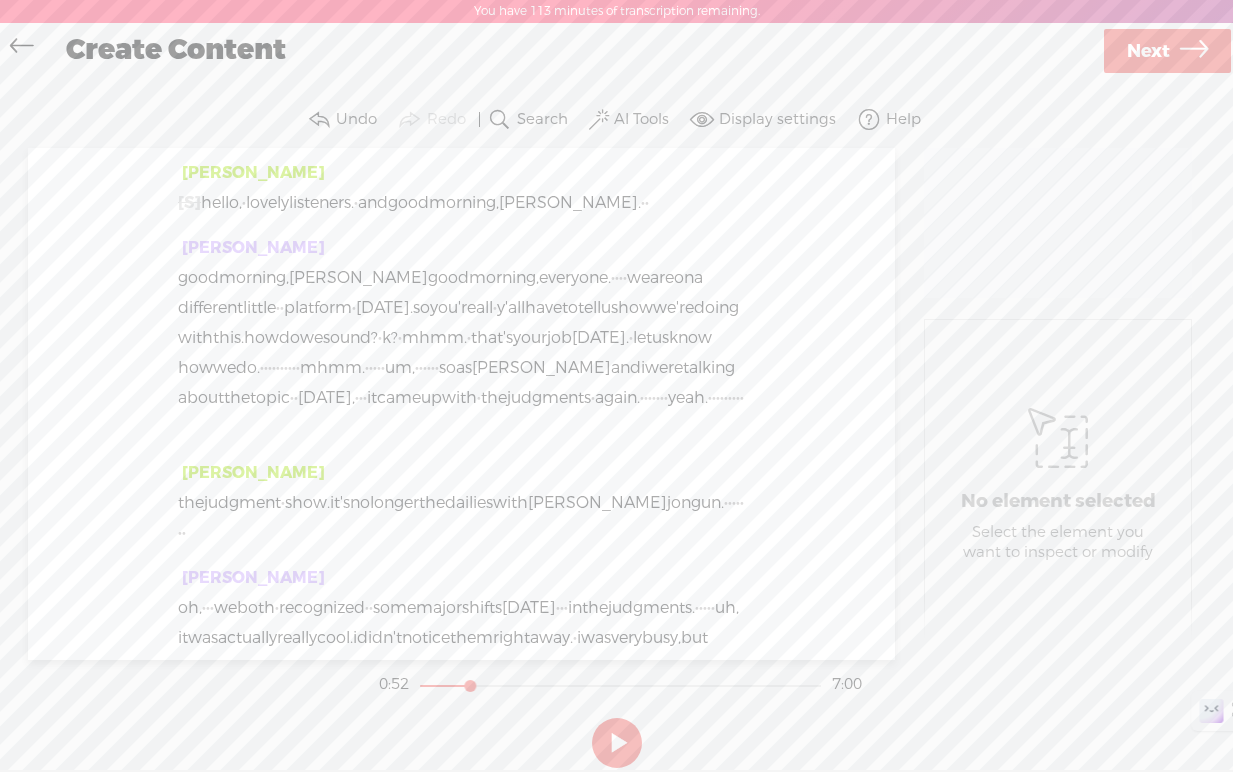 click on "hello," at bounding box center [221, 203] 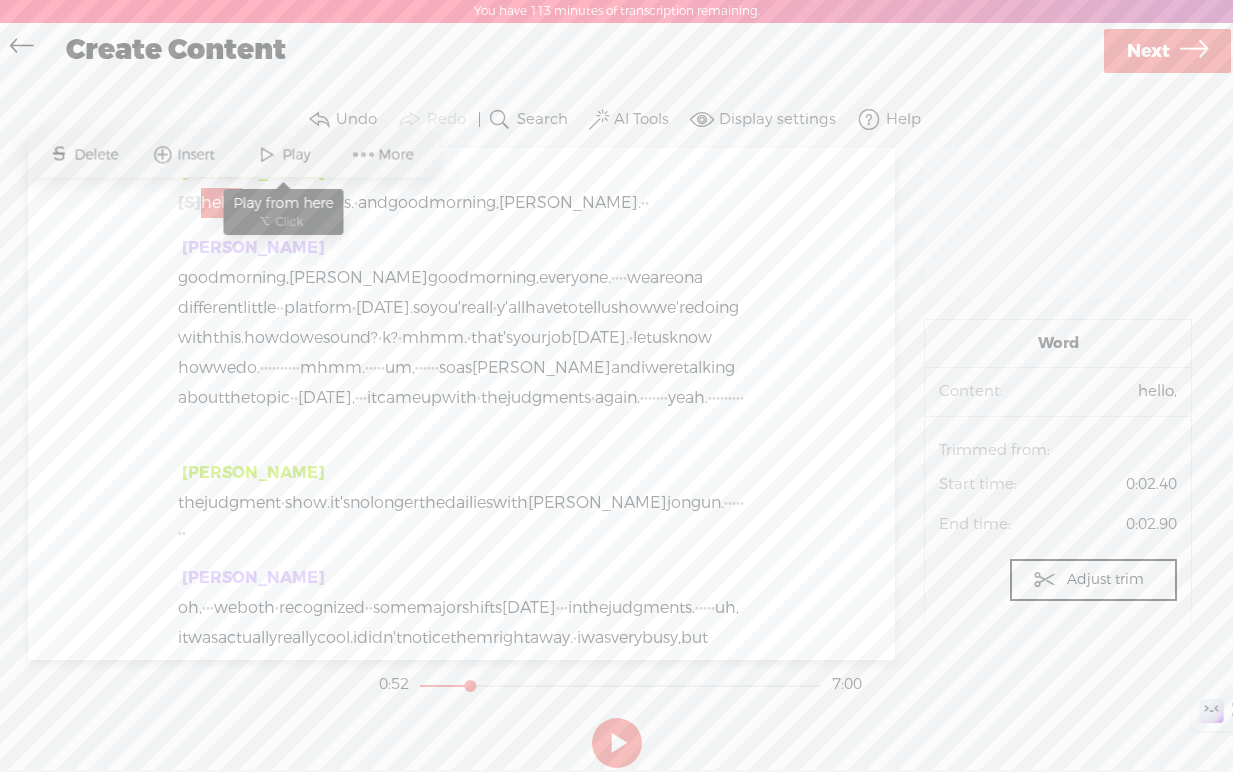 click at bounding box center [267, 155] 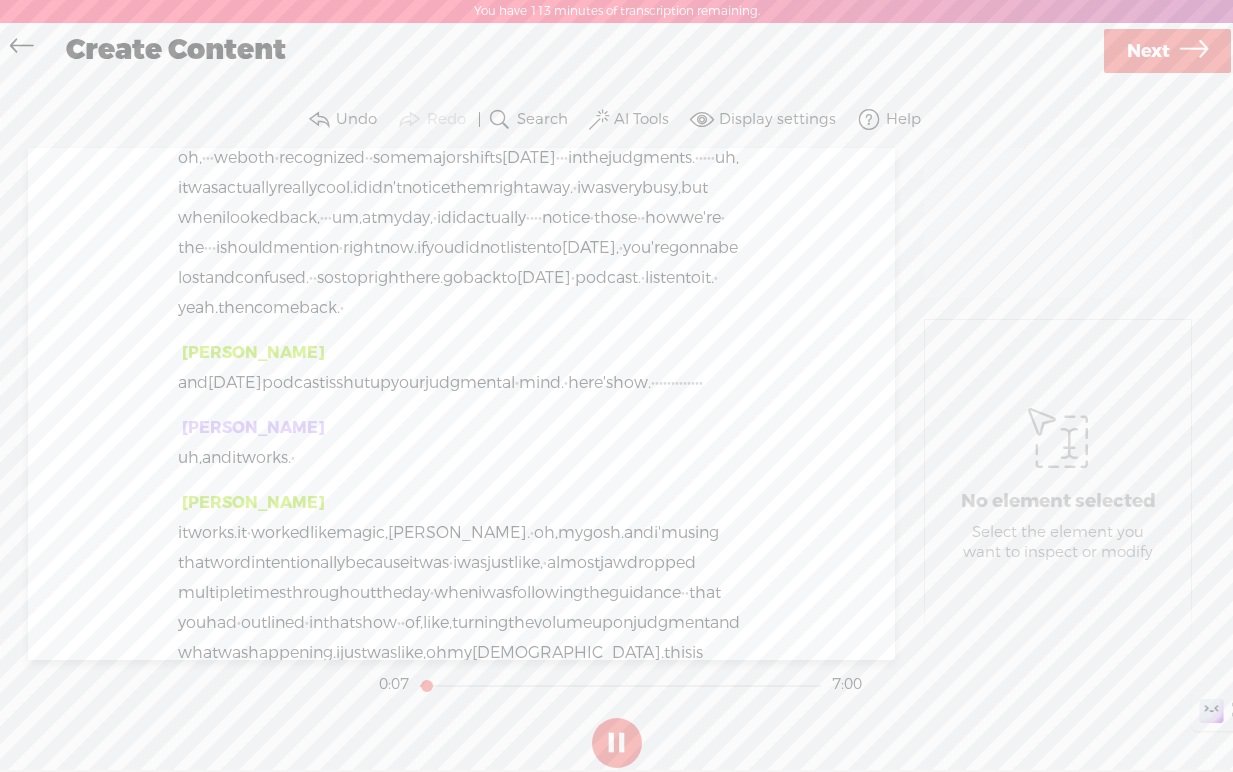 scroll, scrollTop: 465, scrollLeft: 0, axis: vertical 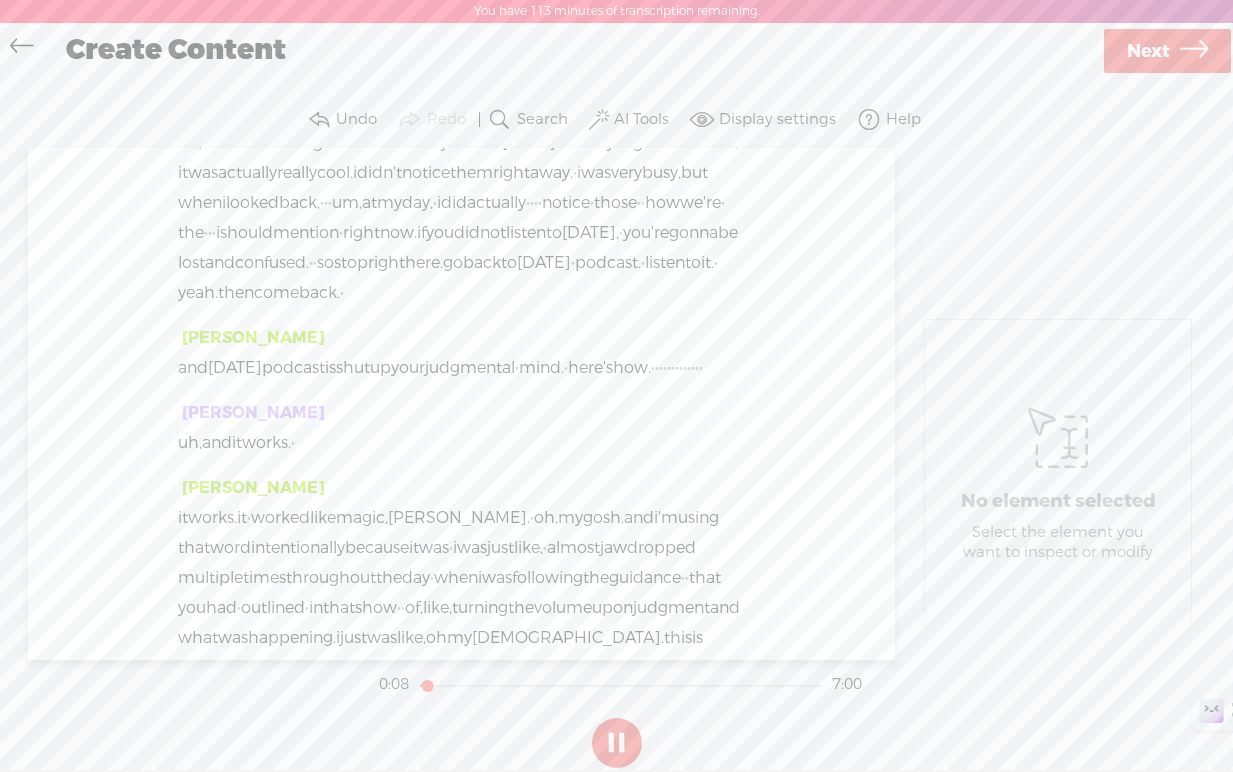 click on "and" at bounding box center [193, 368] 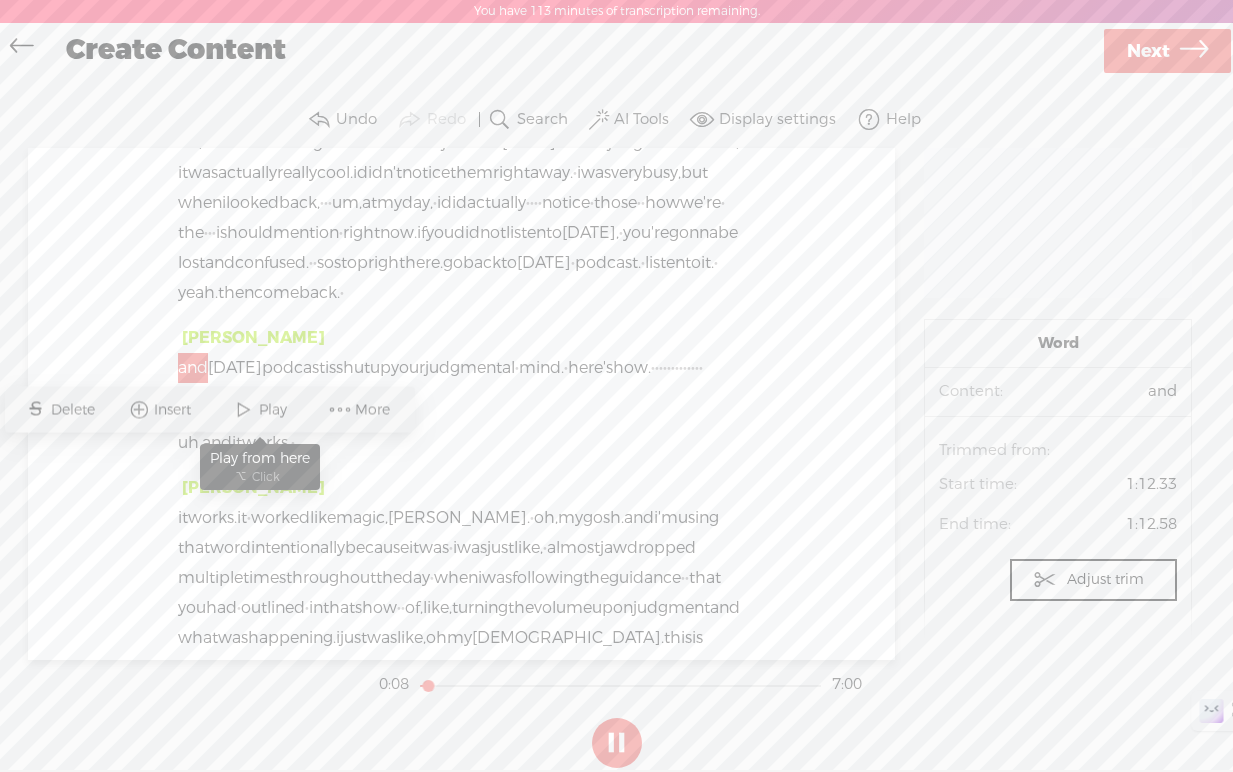 click on "Play" at bounding box center [275, 410] 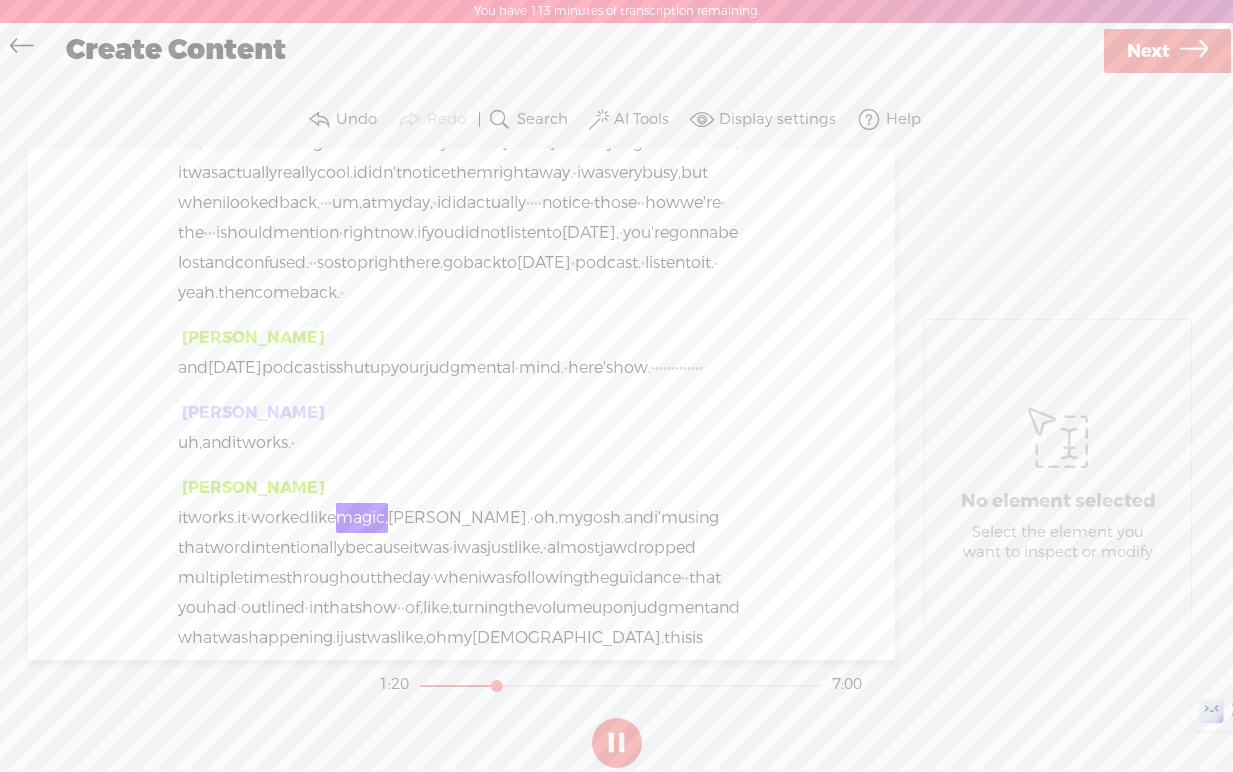 click at bounding box center (617, 743) 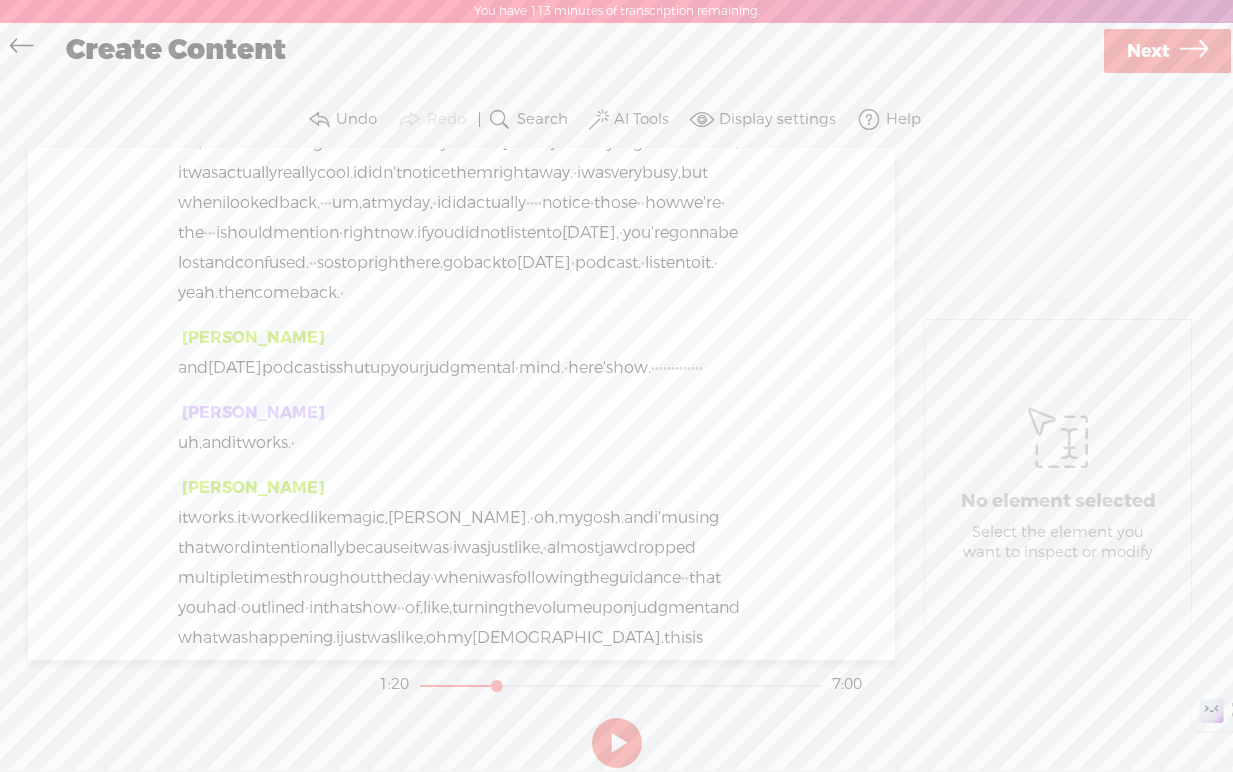 click on "Next" at bounding box center (1167, 51) 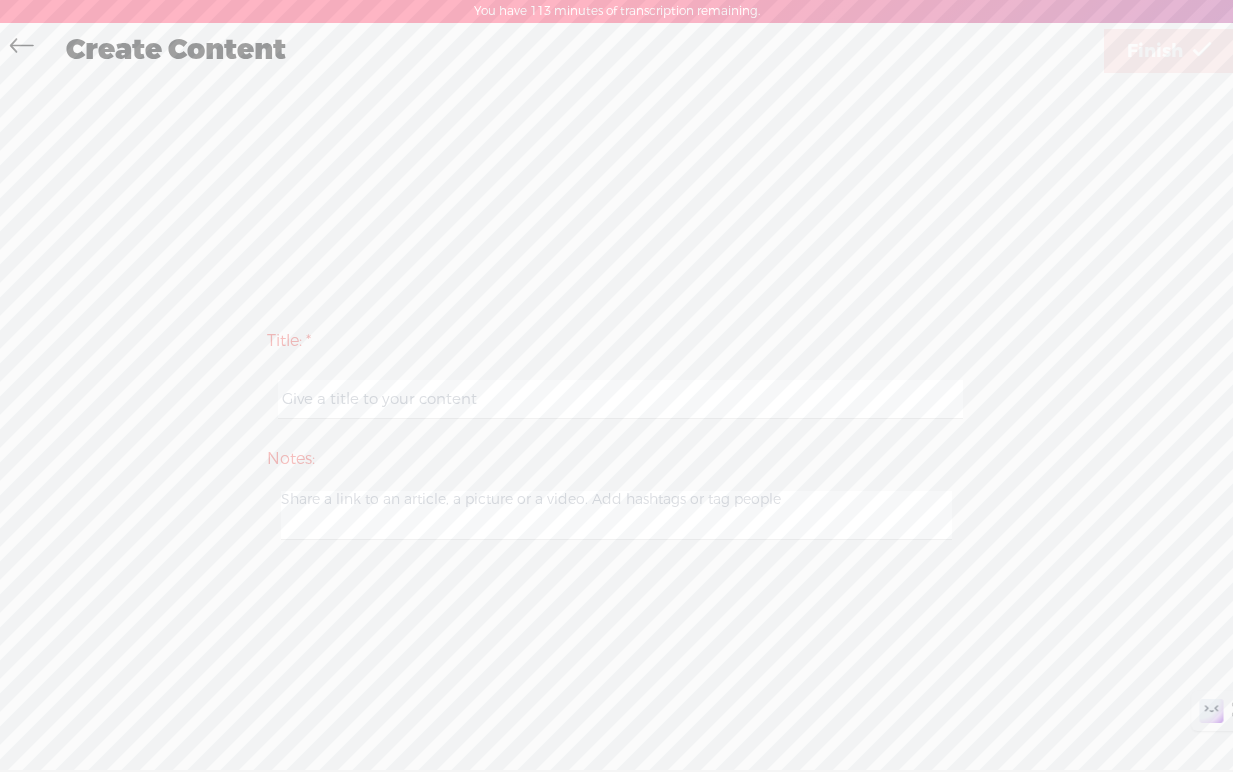 click at bounding box center [620, 399] 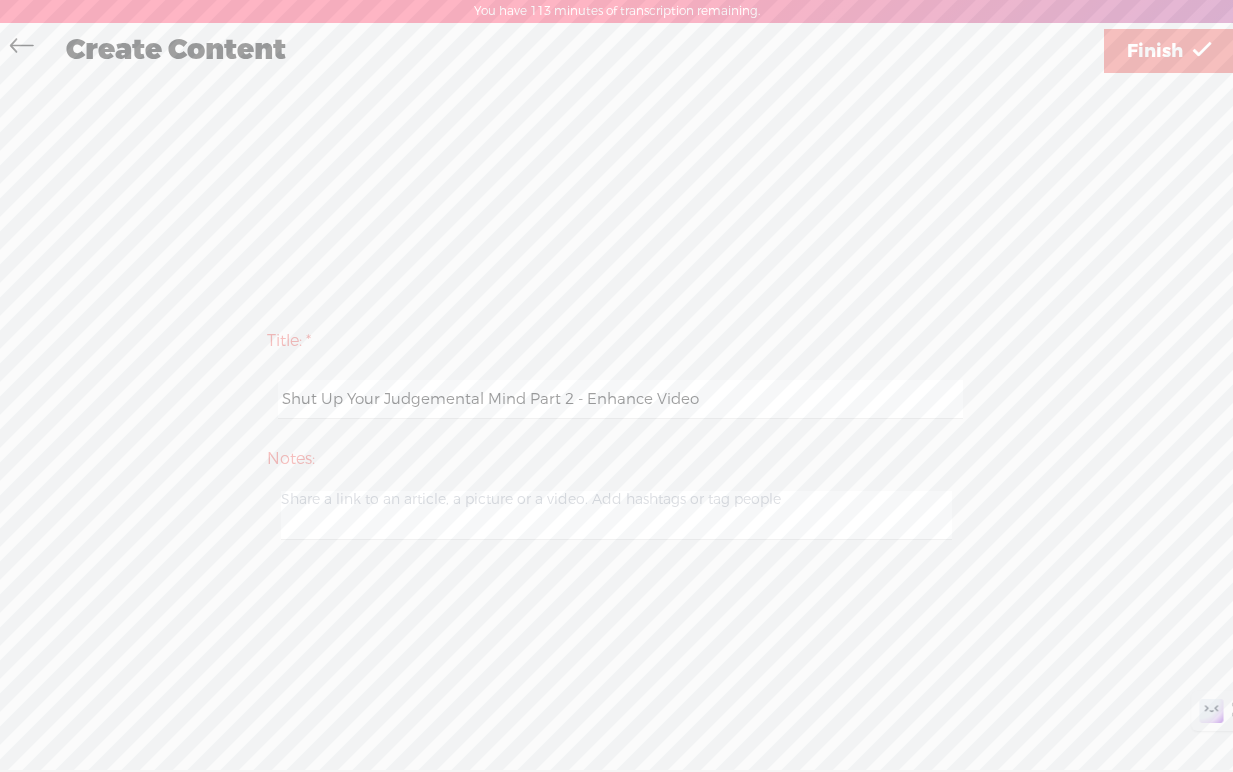 click on "Shut Up Your Judgemental Mind Part 2 - Enhance Video" at bounding box center [620, 399] 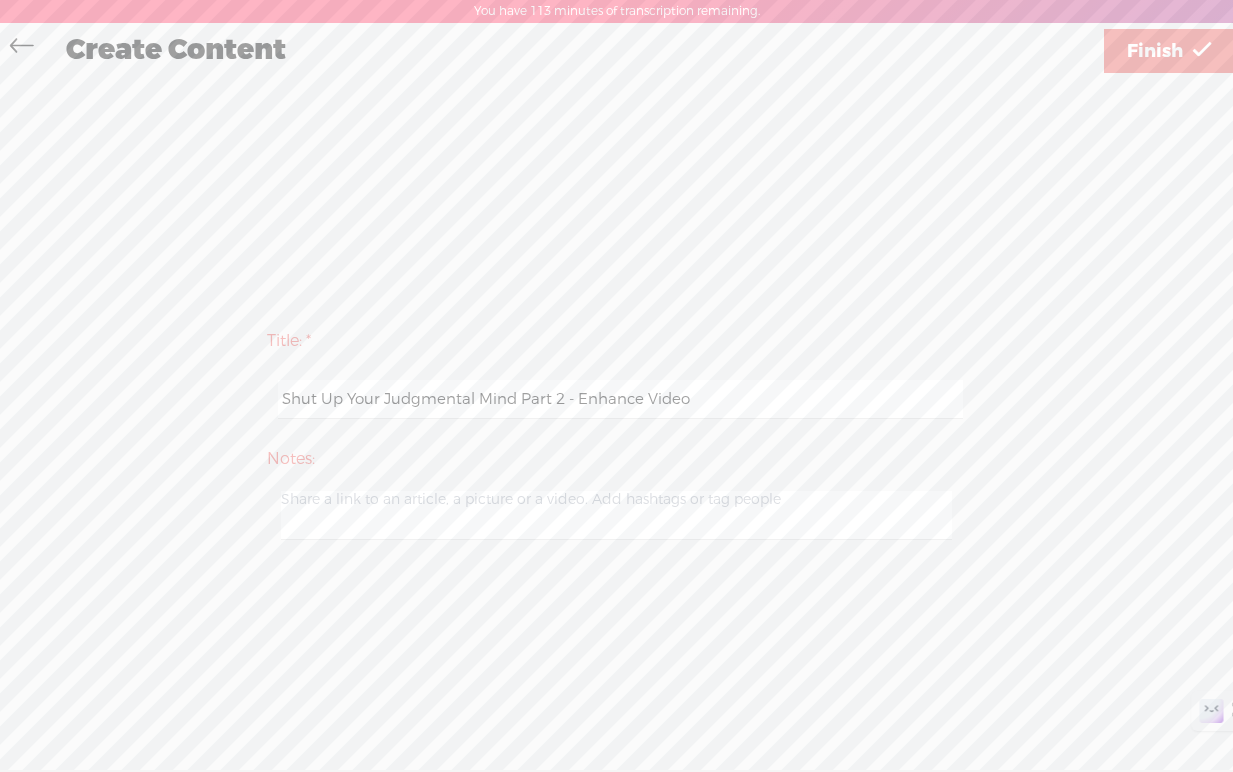 click on "Shut Up Your Judgmental Mind Part 2 - Enhance Video" at bounding box center (620, 399) 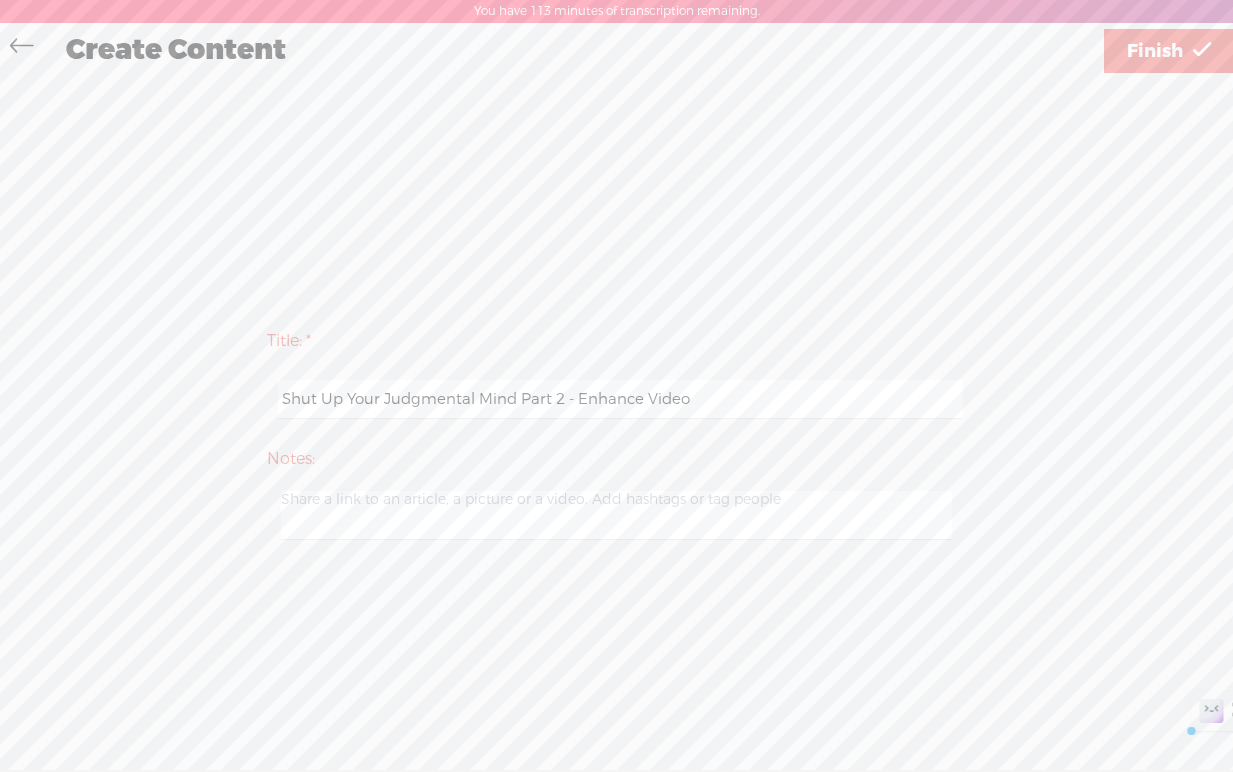 click on "Shut Up Your Judgmental Mind Part 2 - Enhance Video" at bounding box center [620, 399] 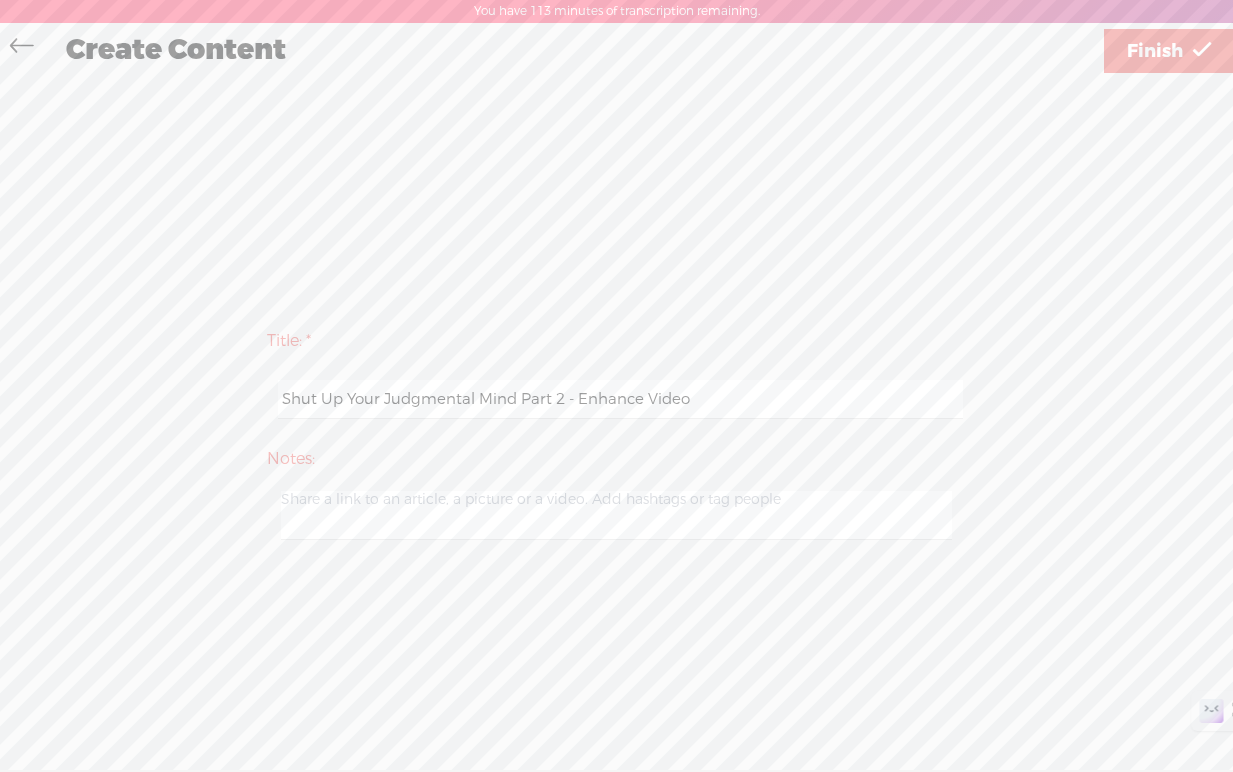 click on "Finish" at bounding box center (1155, 51) 